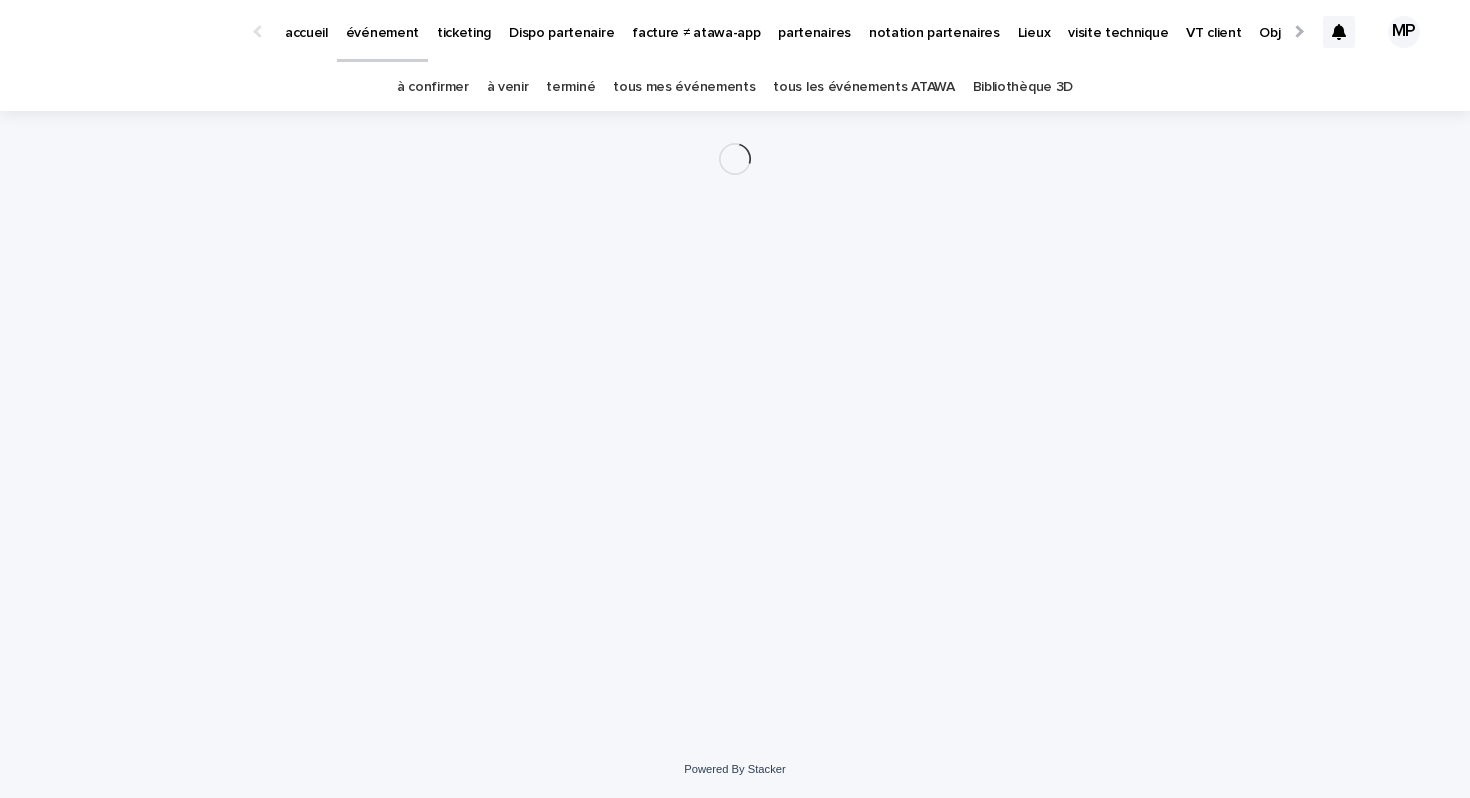 scroll, scrollTop: 0, scrollLeft: 0, axis: both 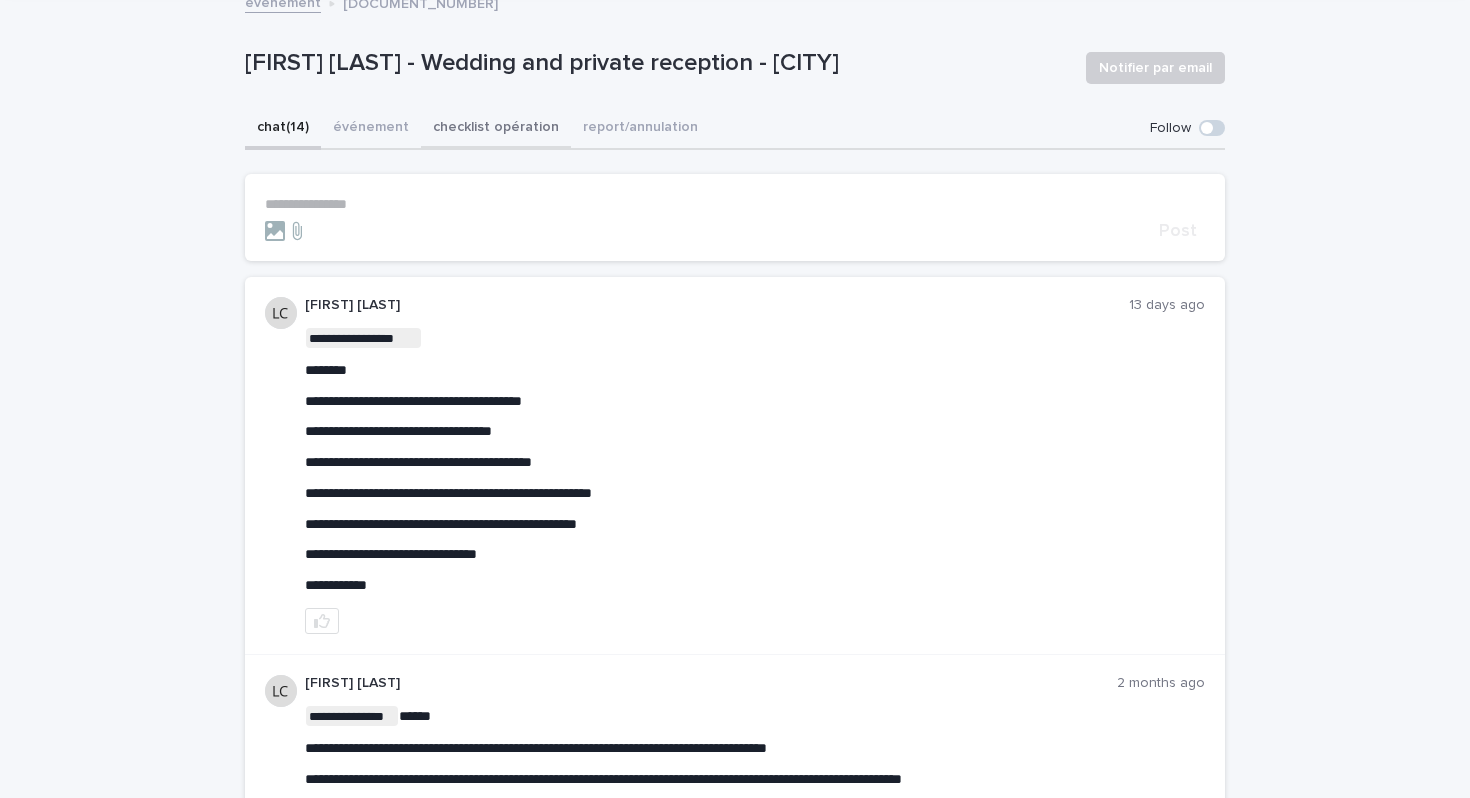 click on "checklist opération" at bounding box center (496, 129) 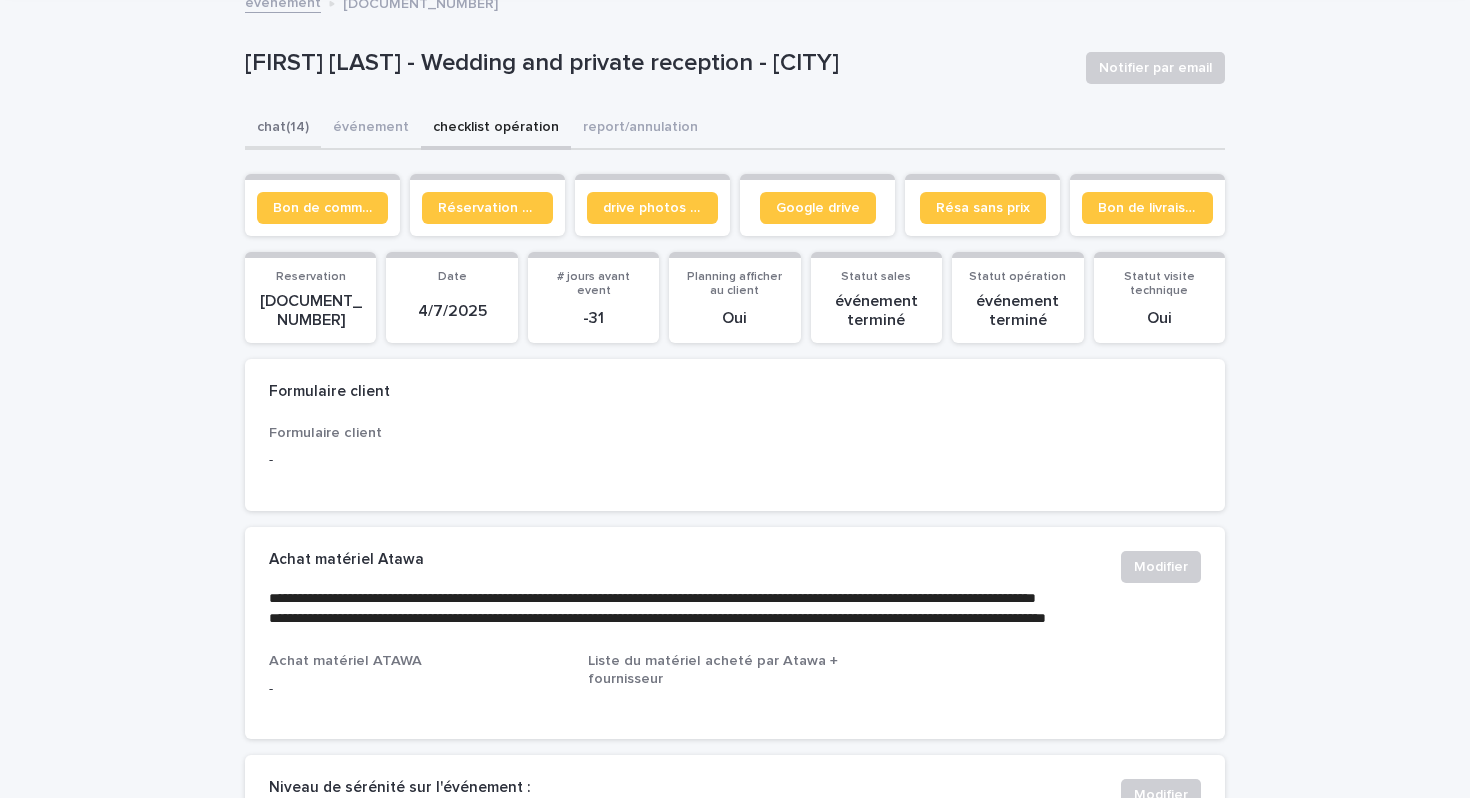 click on "chat  (14)" at bounding box center (283, 129) 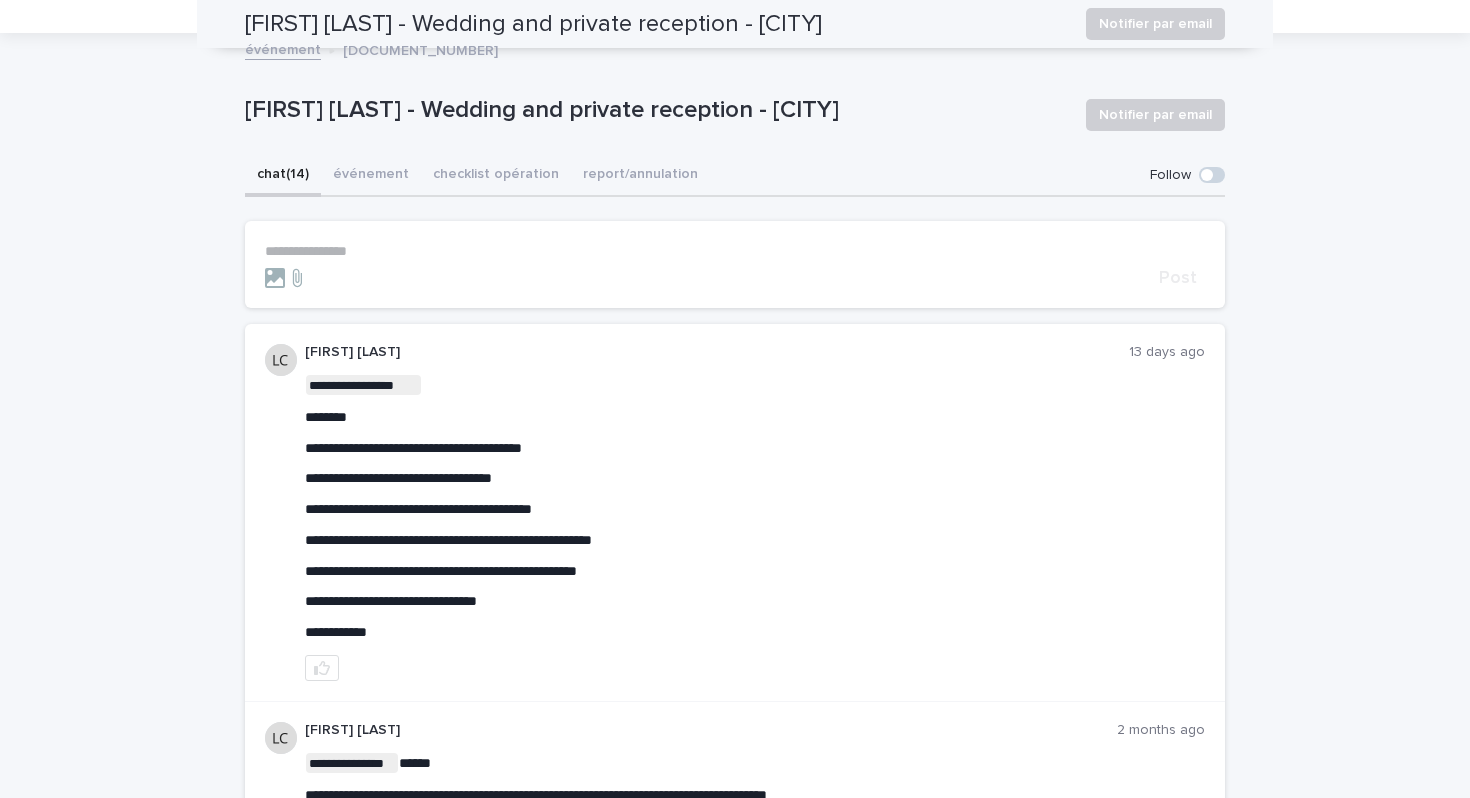 scroll, scrollTop: 65, scrollLeft: 0, axis: vertical 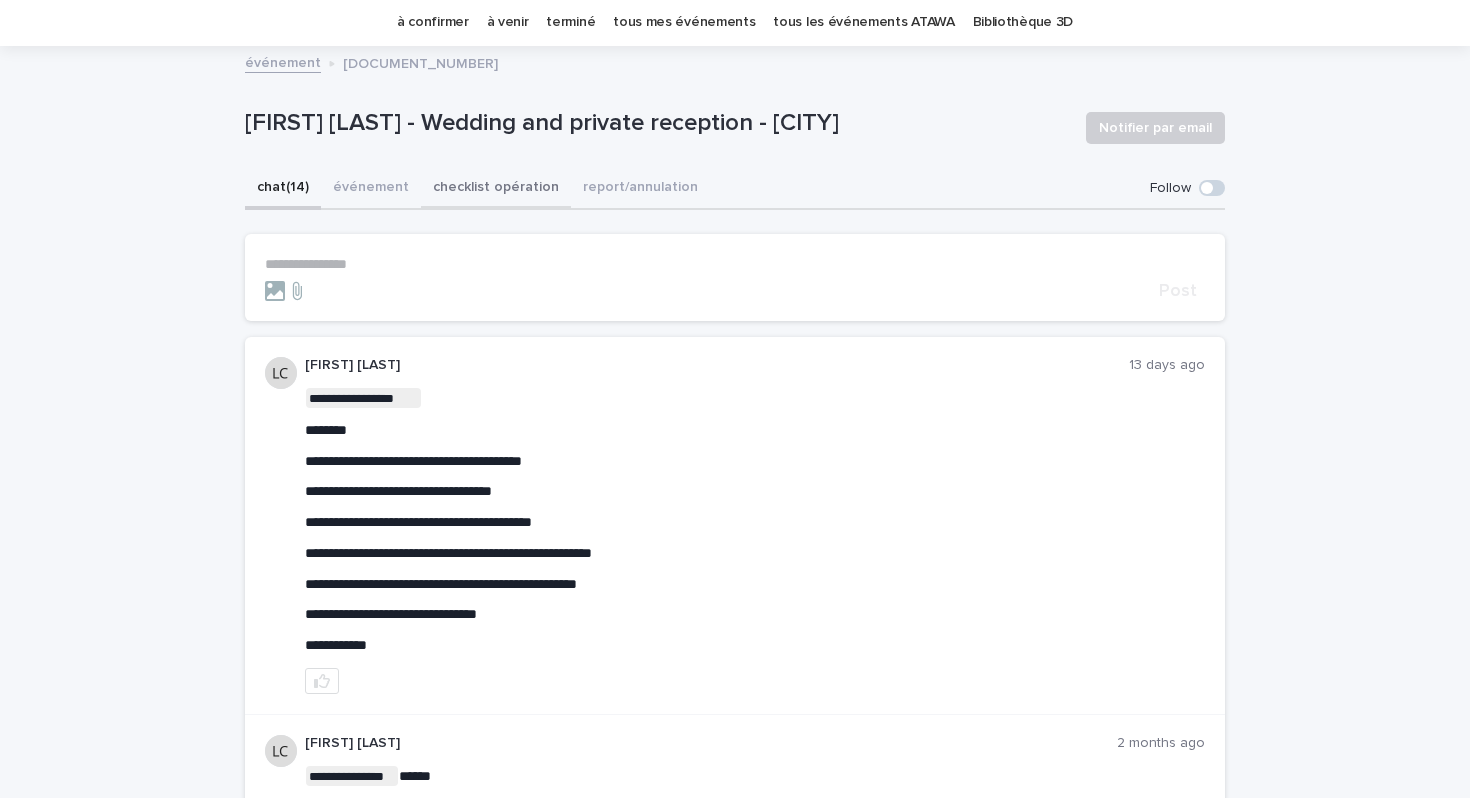 click on "événement" at bounding box center [371, 189] 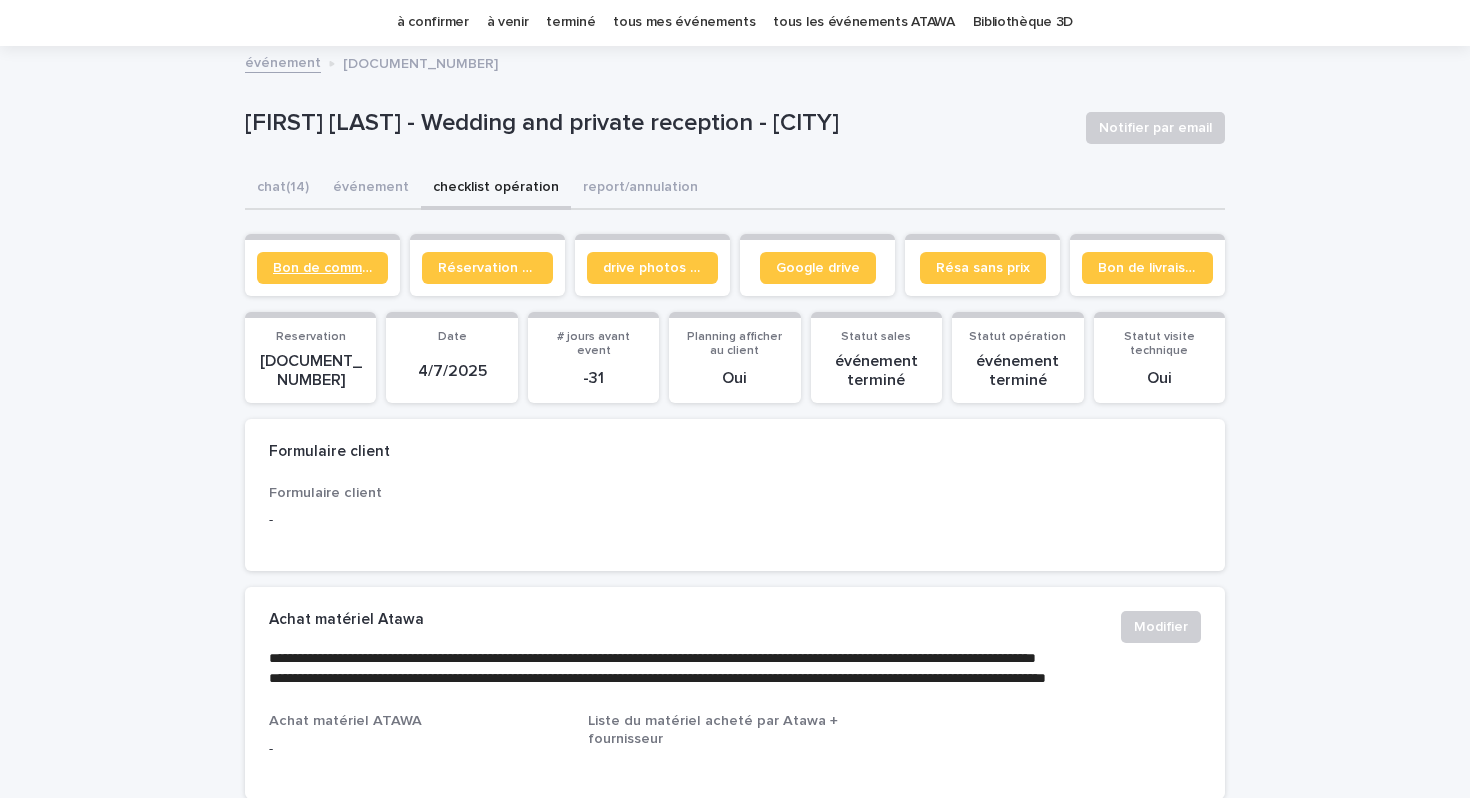 click on "Bon de commande" at bounding box center [322, 268] 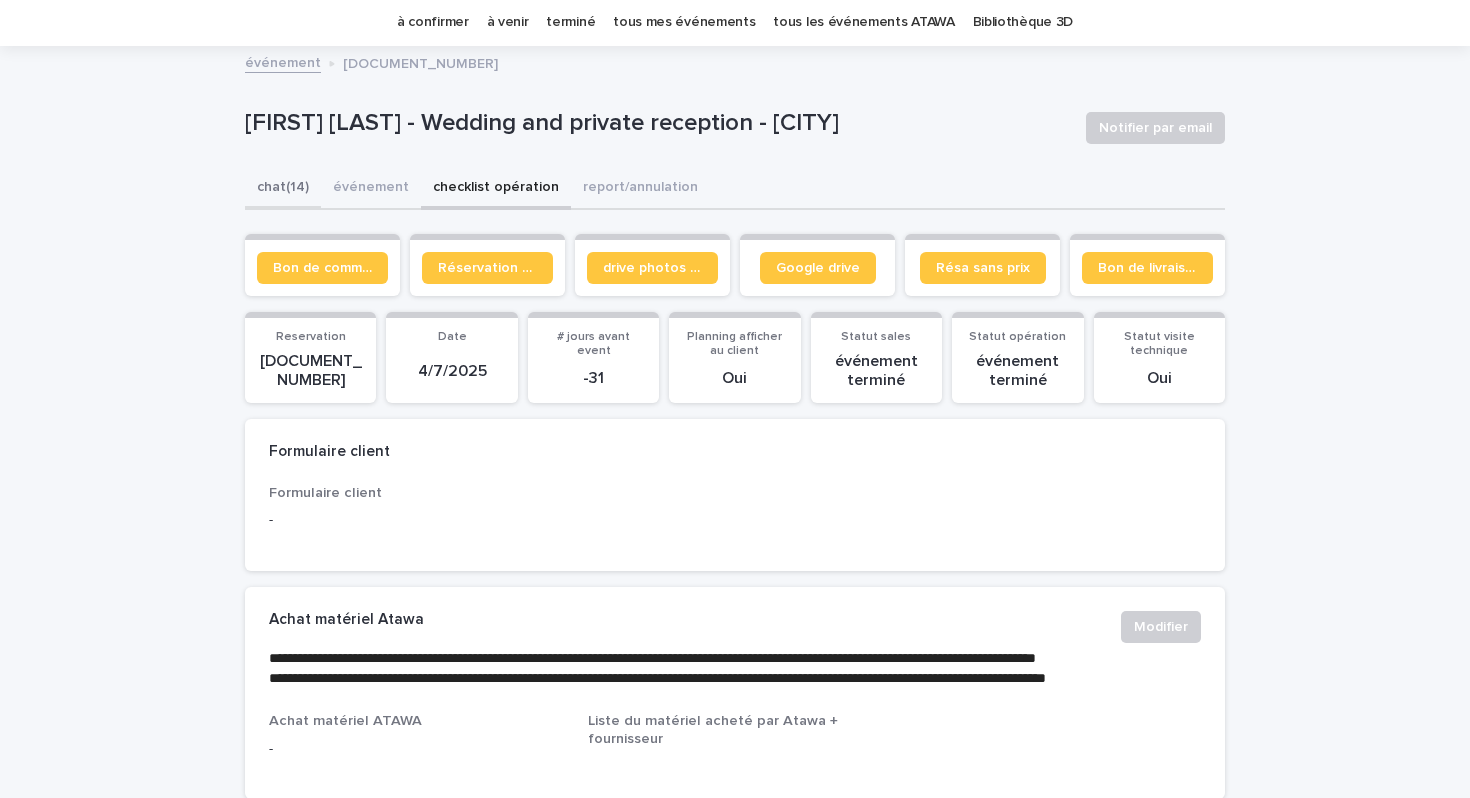 click on "chat  (14)" at bounding box center [283, 189] 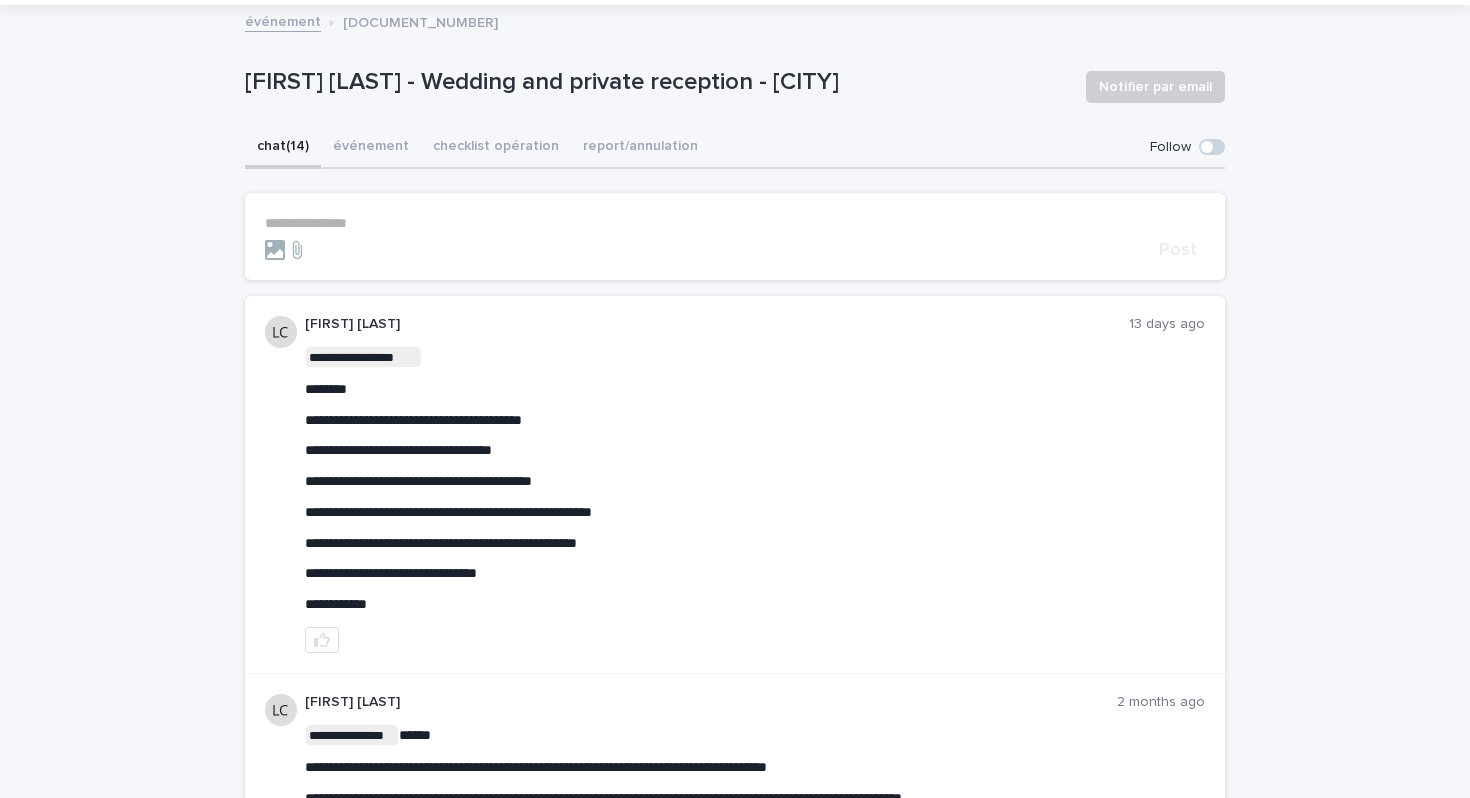 scroll, scrollTop: 104, scrollLeft: 0, axis: vertical 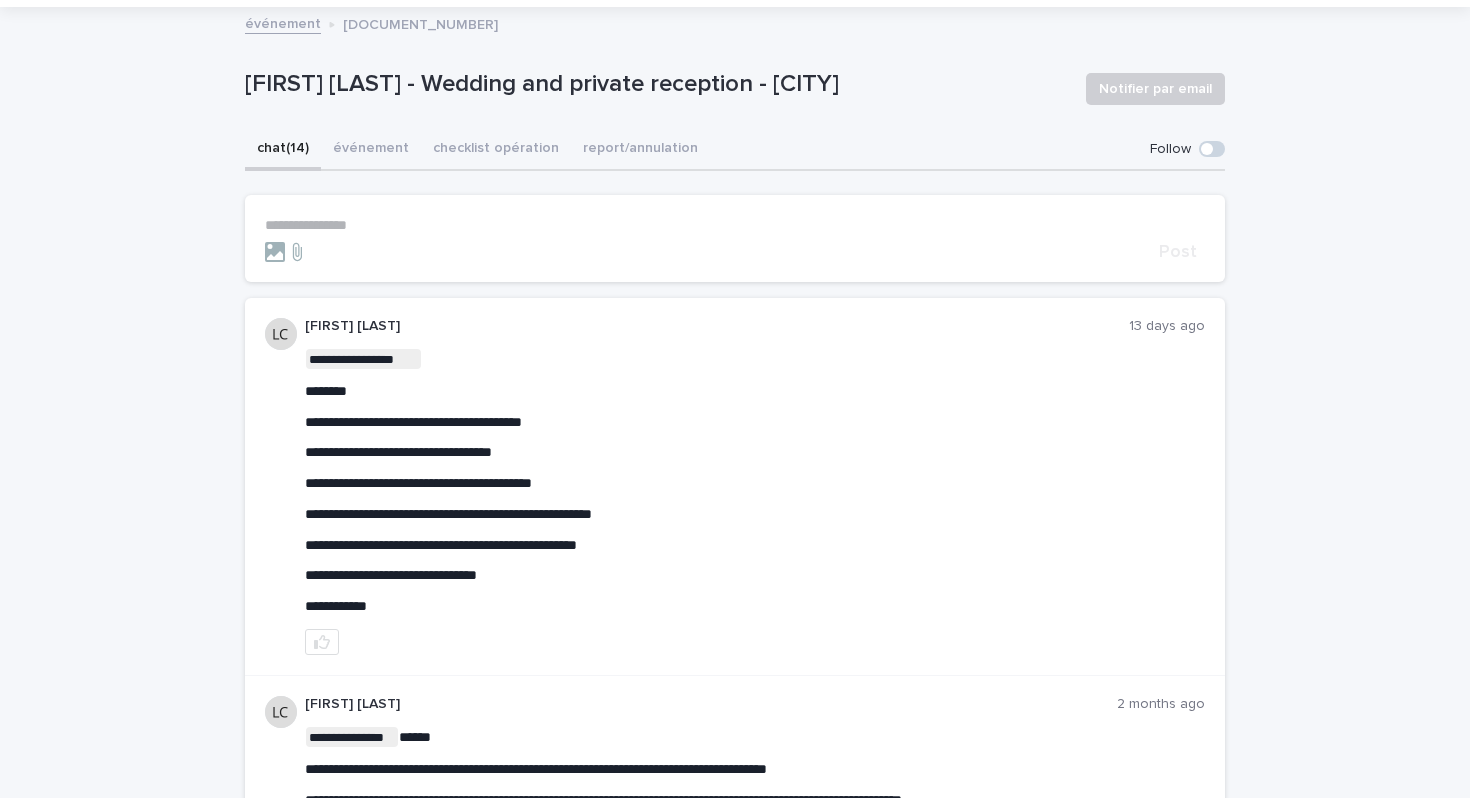 type 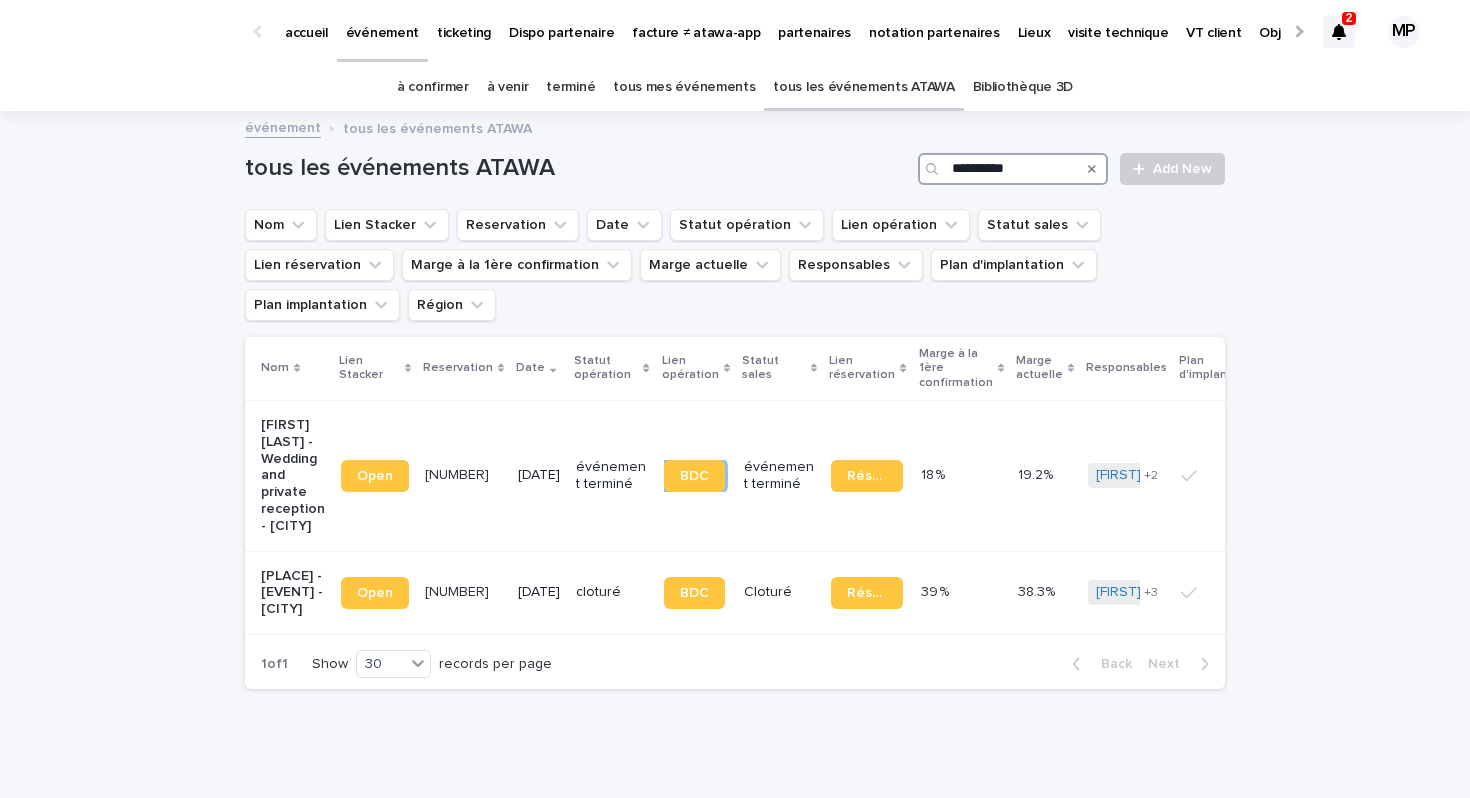 drag, startPoint x: 0, startPoint y: 0, endPoint x: 966, endPoint y: 168, distance: 980.4999 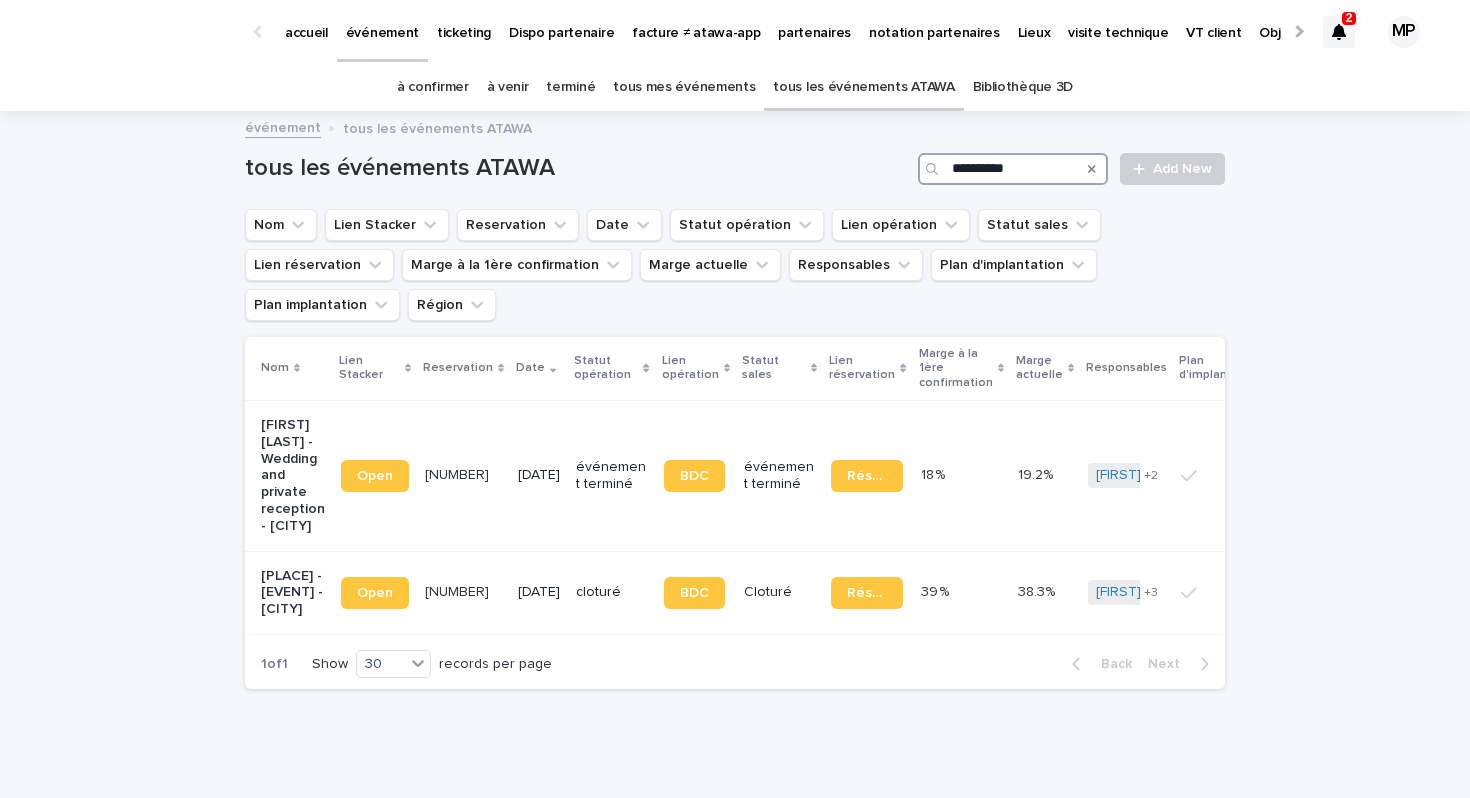 click on "**********" at bounding box center (1013, 169) 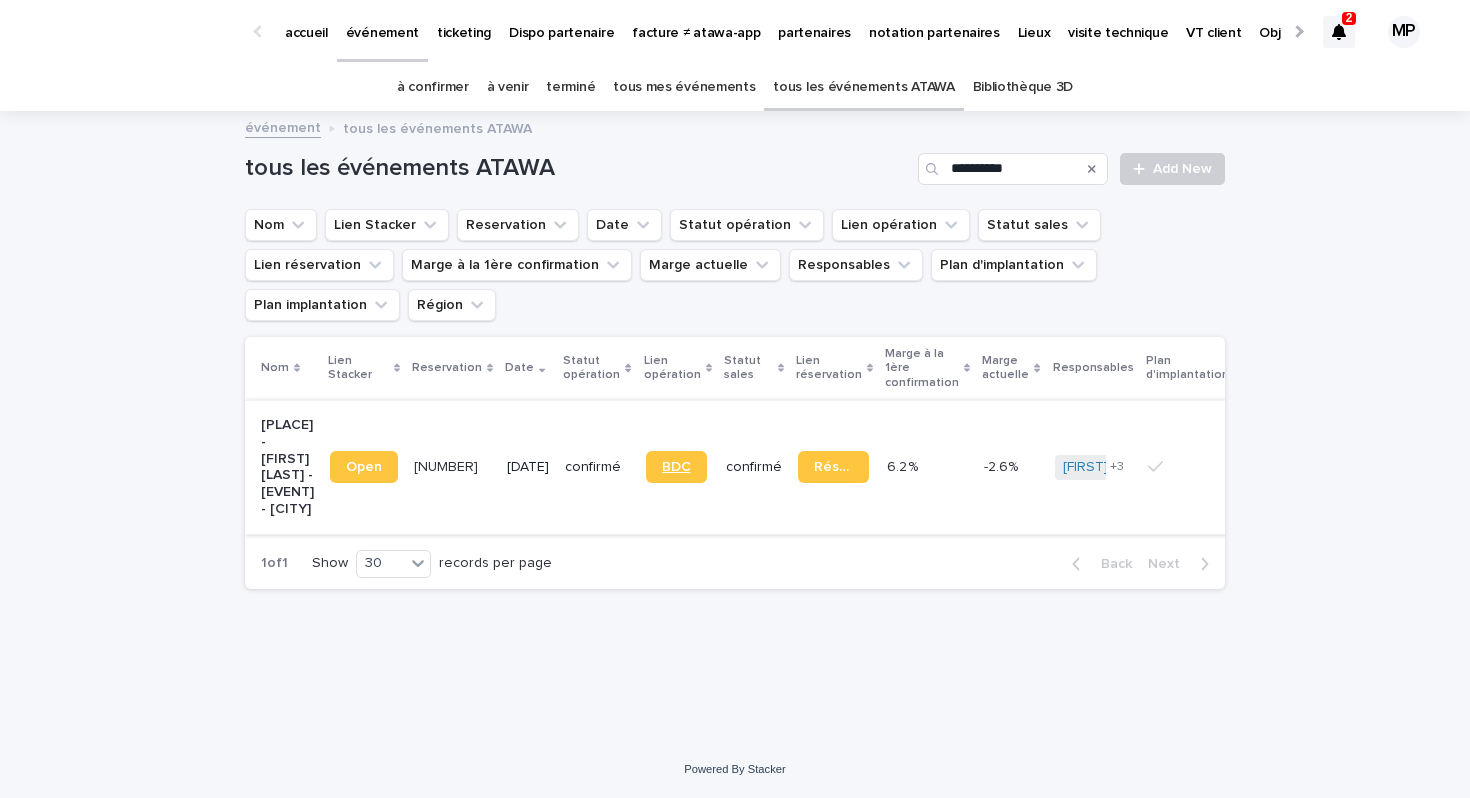 click on "BDC" at bounding box center [676, 467] 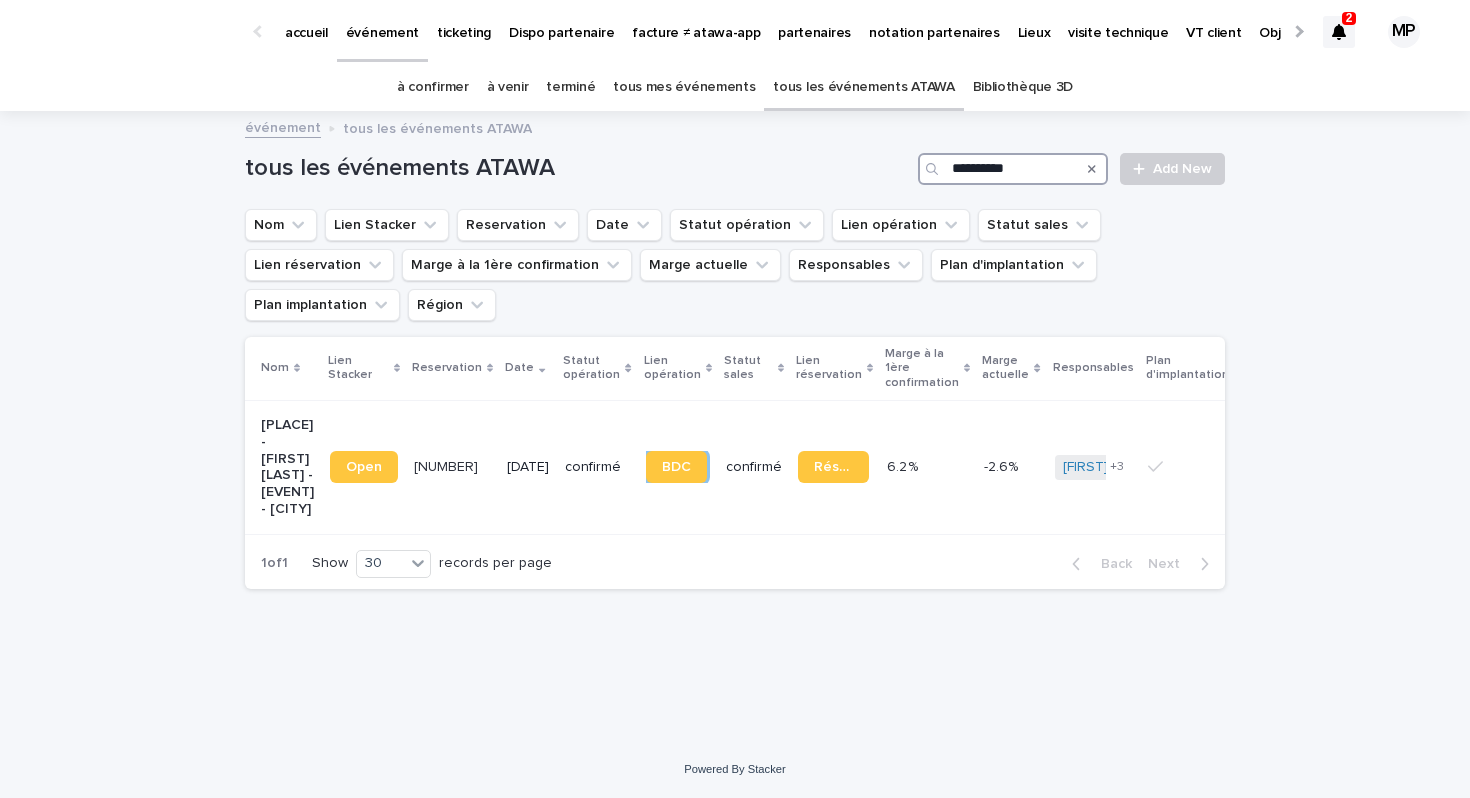 click on "**********" at bounding box center (1013, 169) 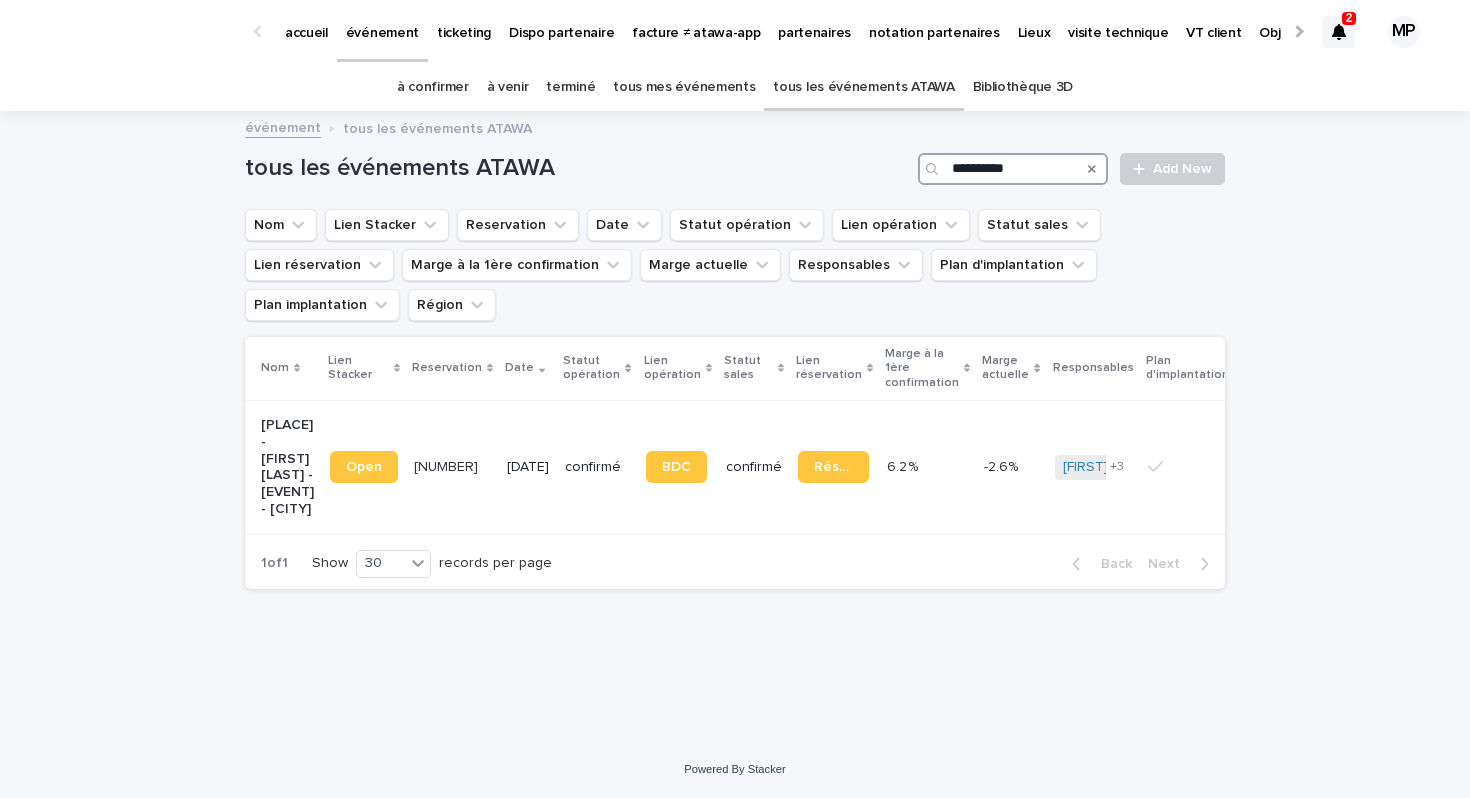 click on "**********" at bounding box center (1013, 169) 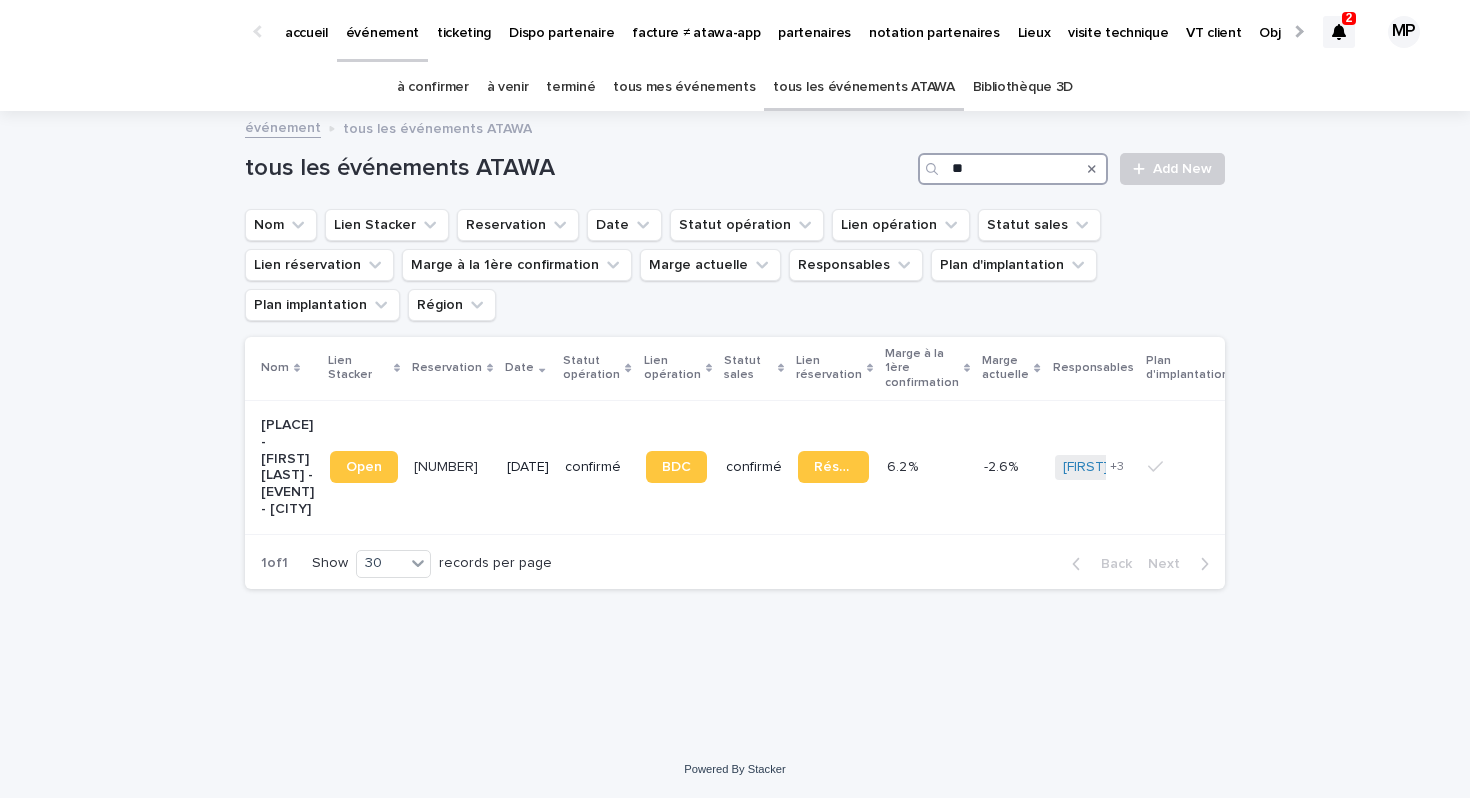 type on "*" 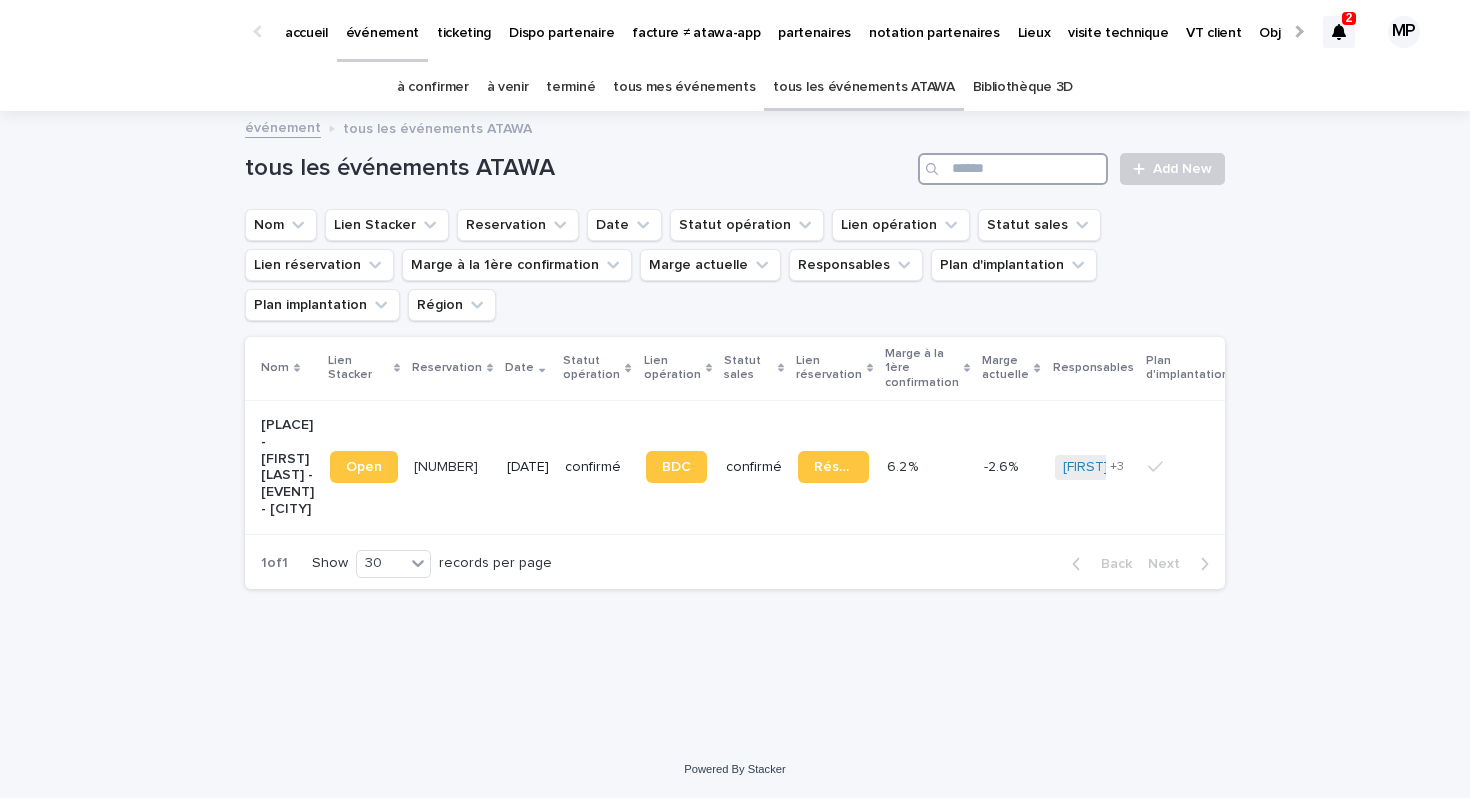 click at bounding box center [1013, 169] 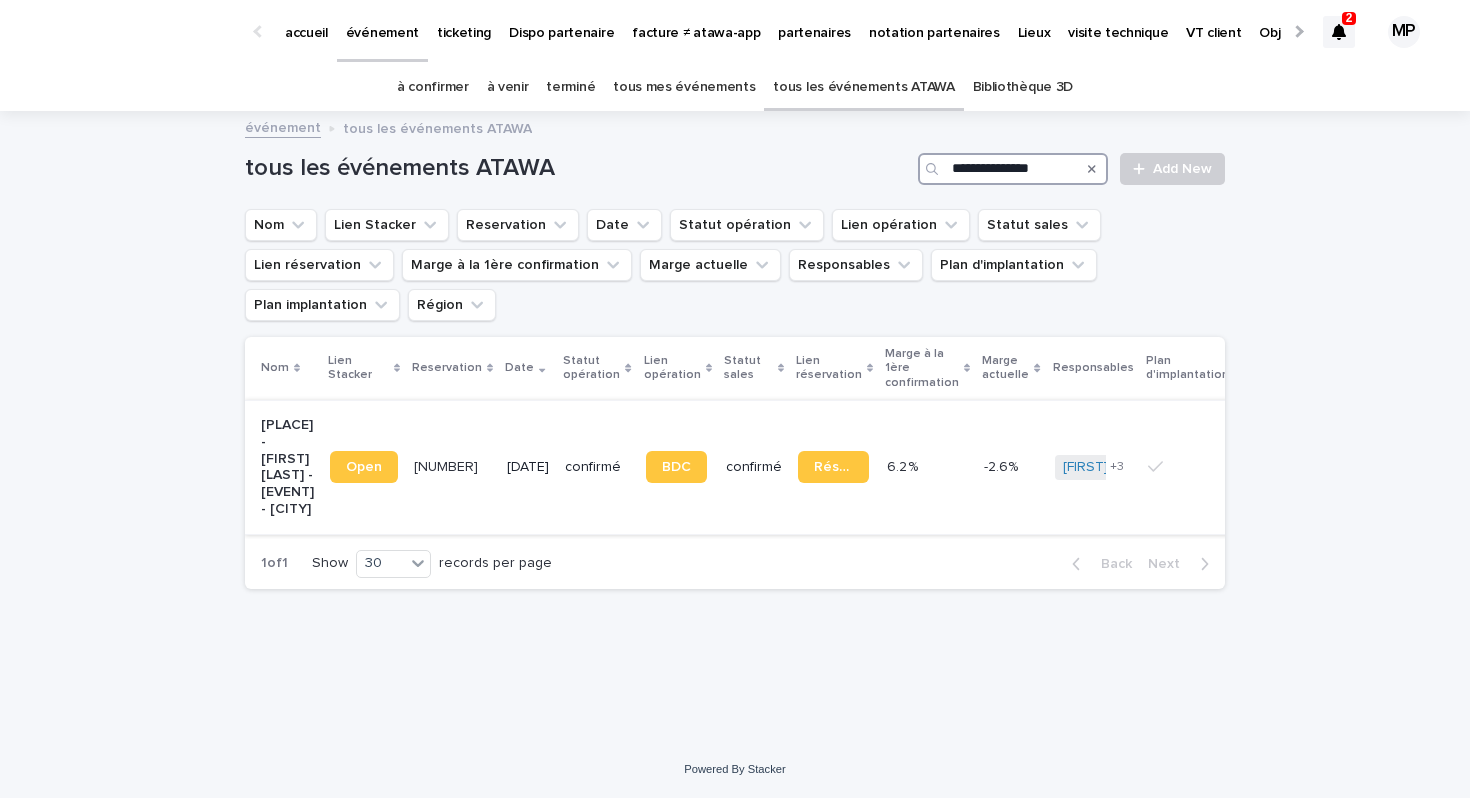 type on "**********" 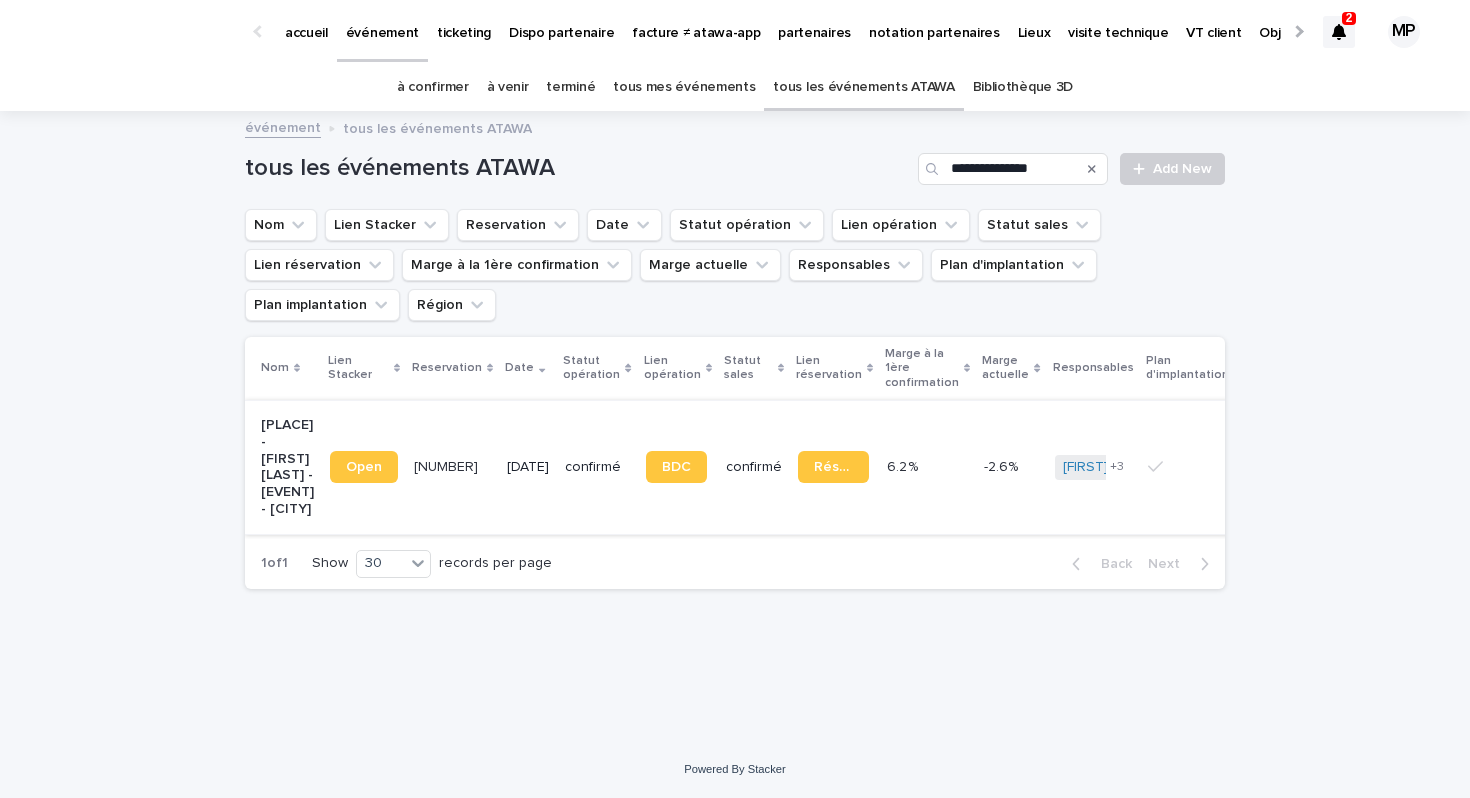 click on "Open" at bounding box center [364, 467] 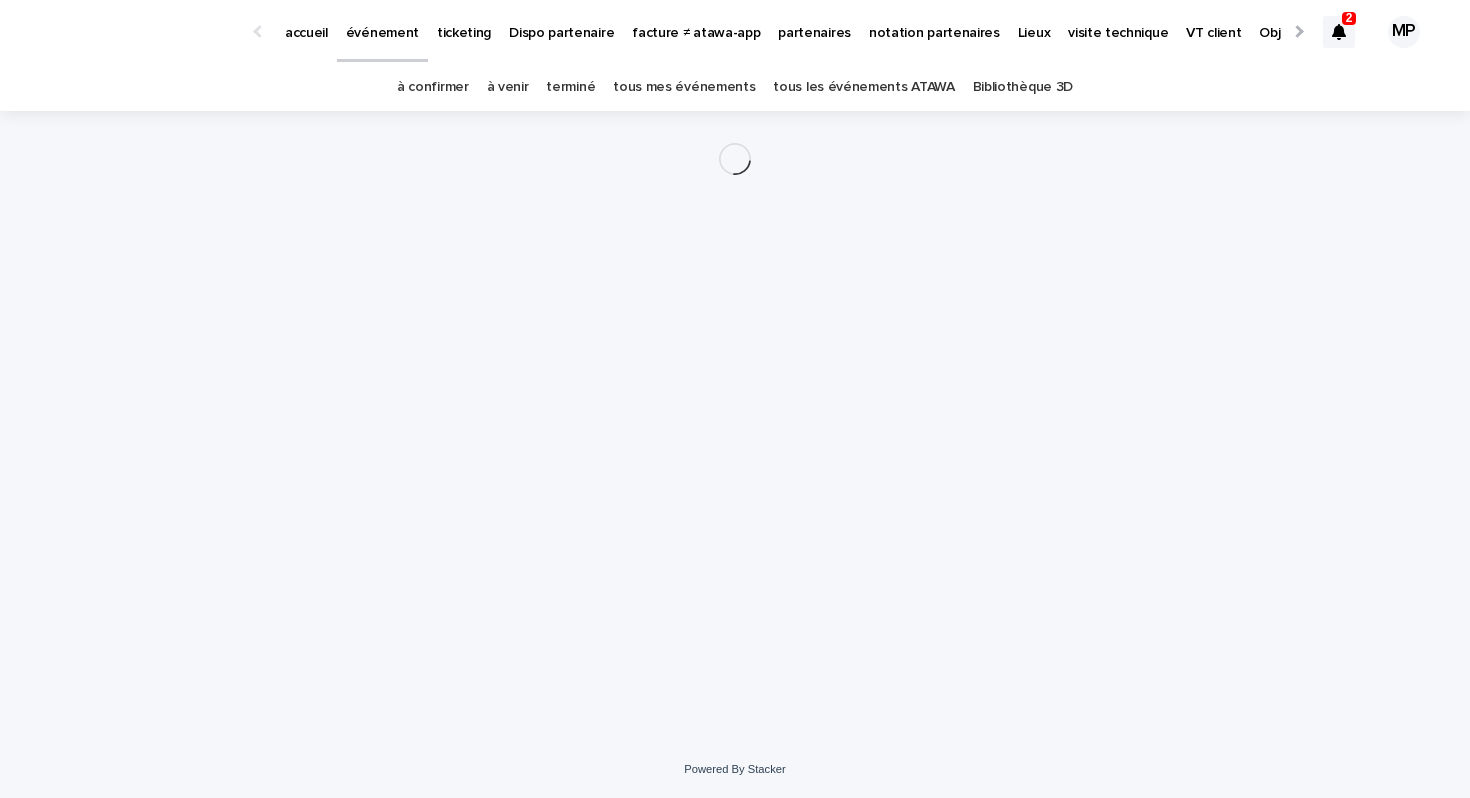 scroll, scrollTop: 0, scrollLeft: 0, axis: both 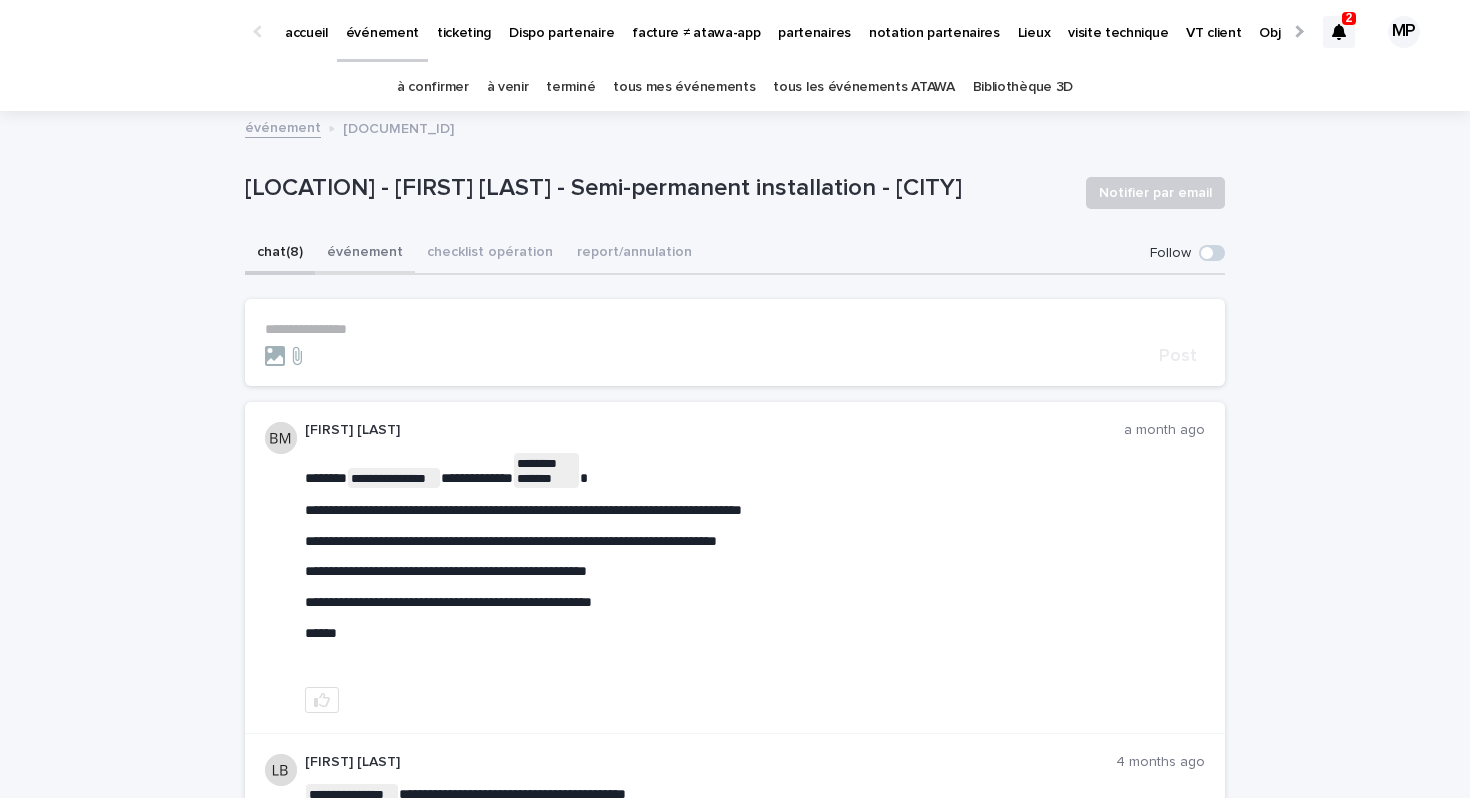 click on "événement" at bounding box center [365, 254] 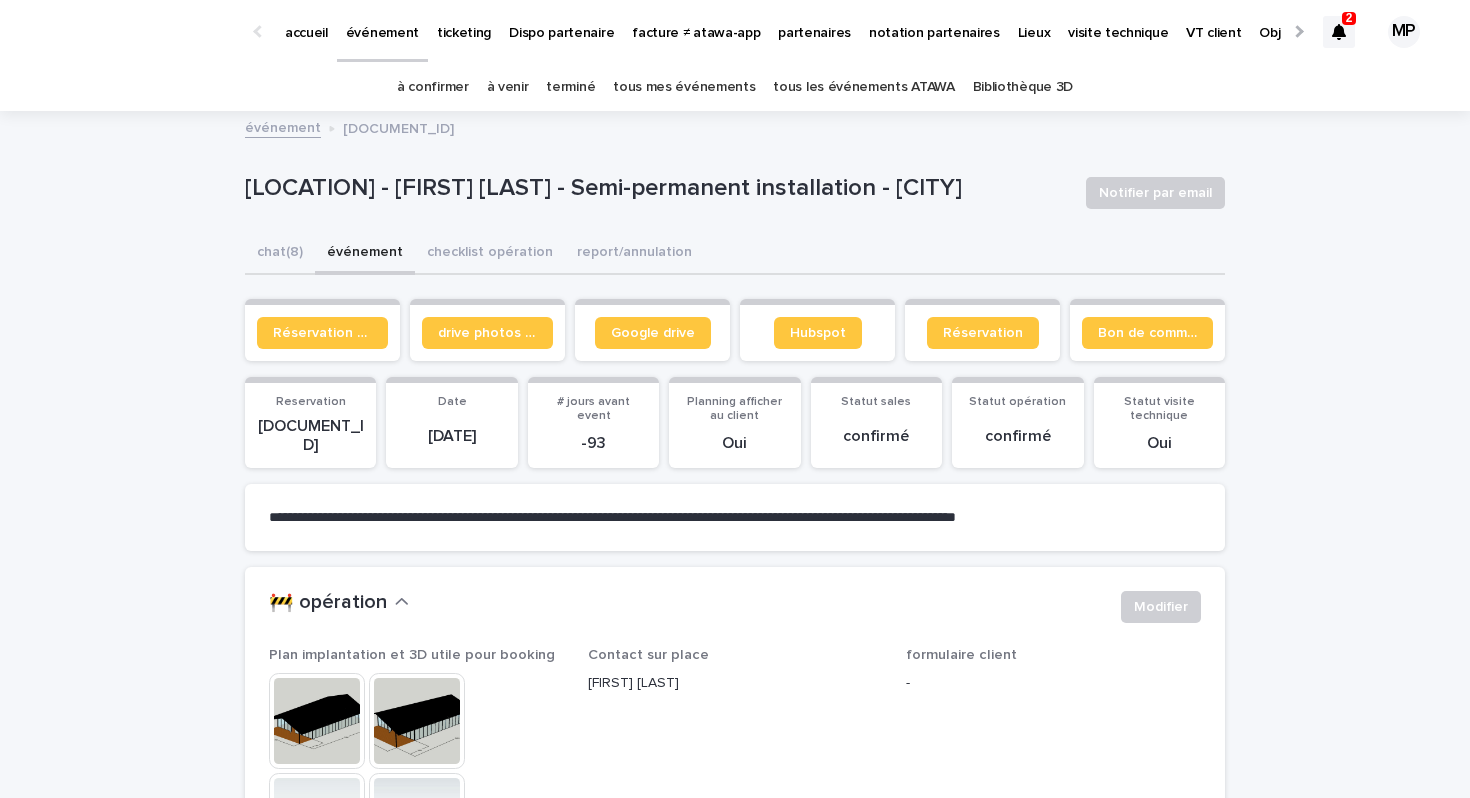 scroll, scrollTop: 246, scrollLeft: 0, axis: vertical 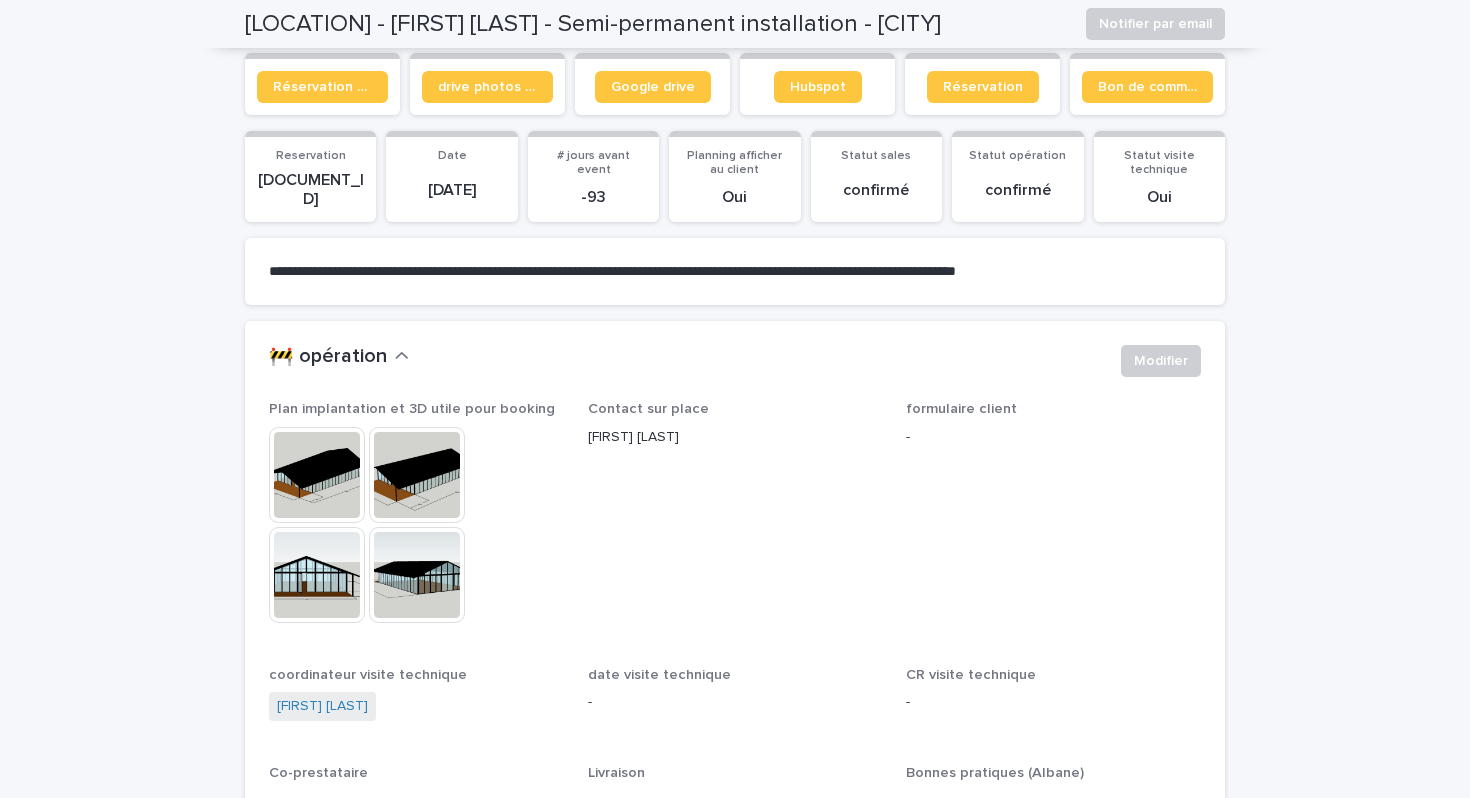 click at bounding box center (317, 475) 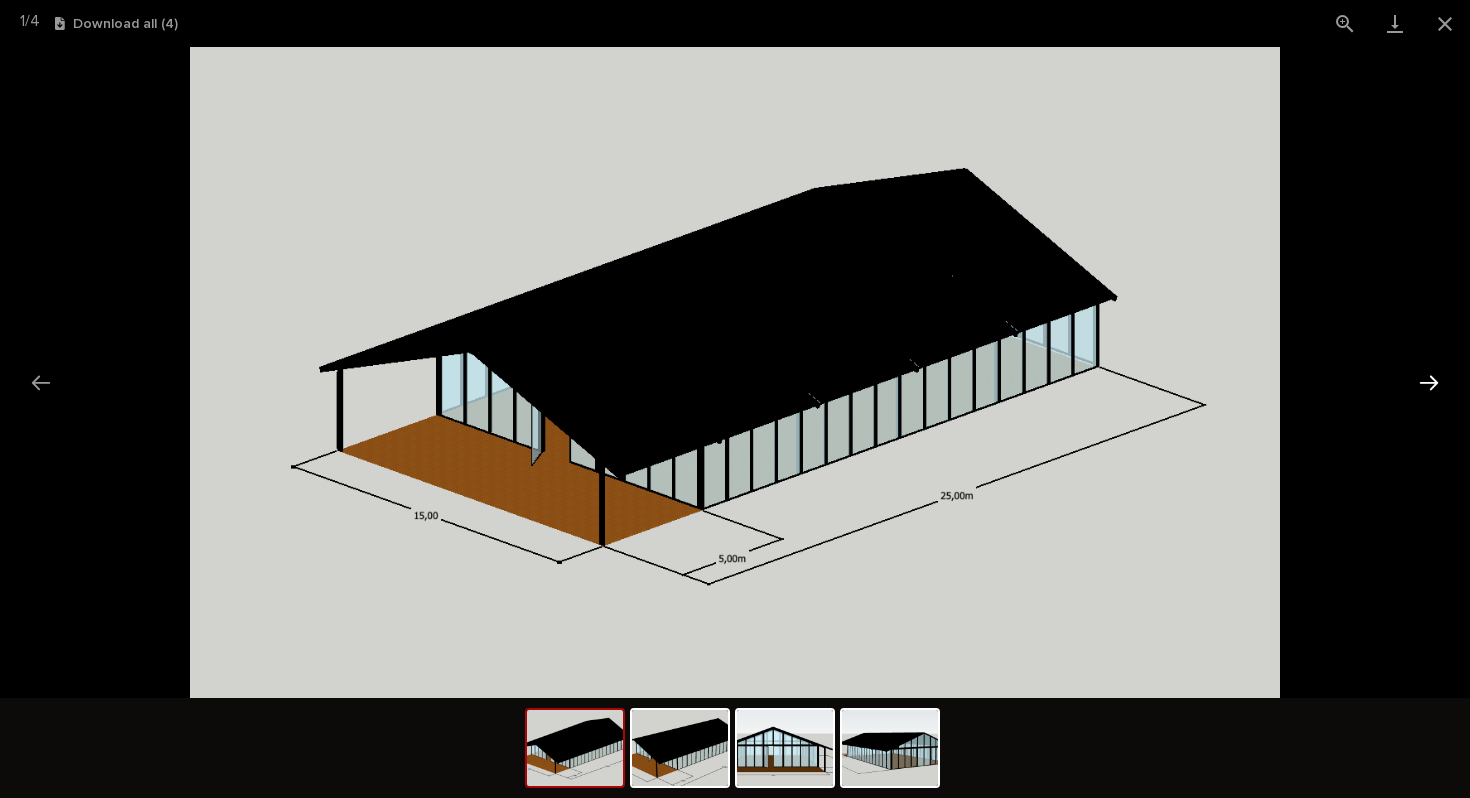click at bounding box center (1429, 382) 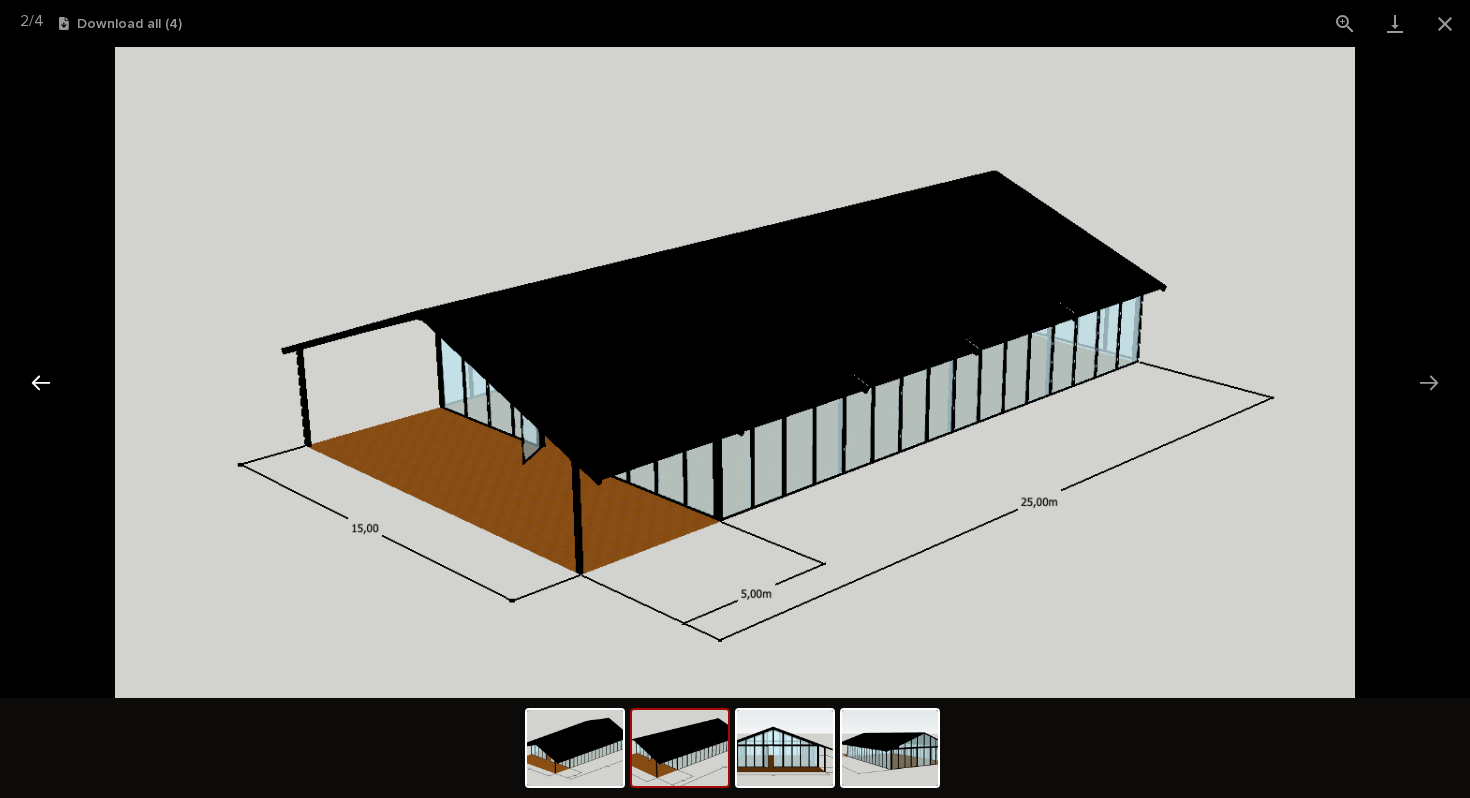 click at bounding box center [41, 382] 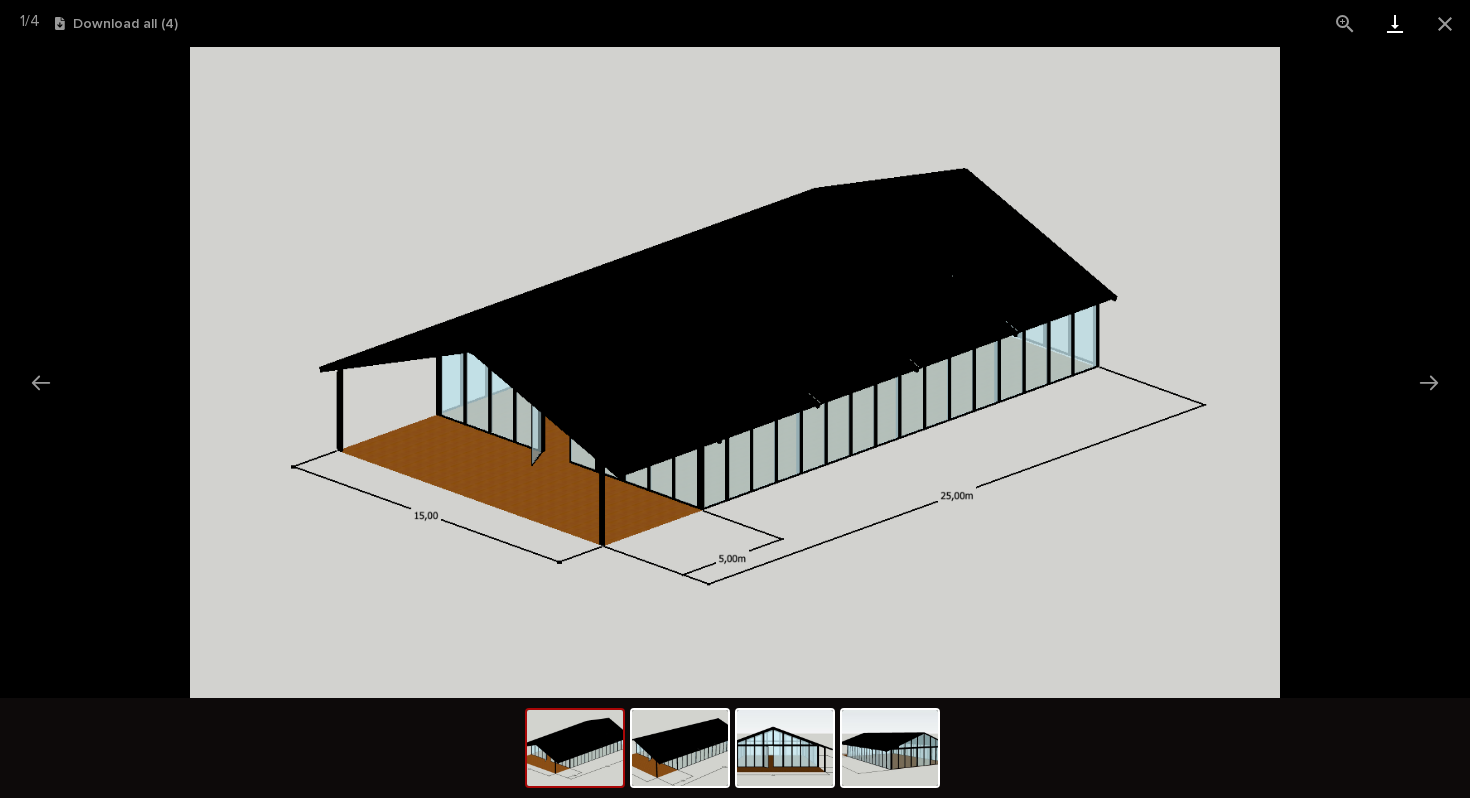 click at bounding box center (1395, 23) 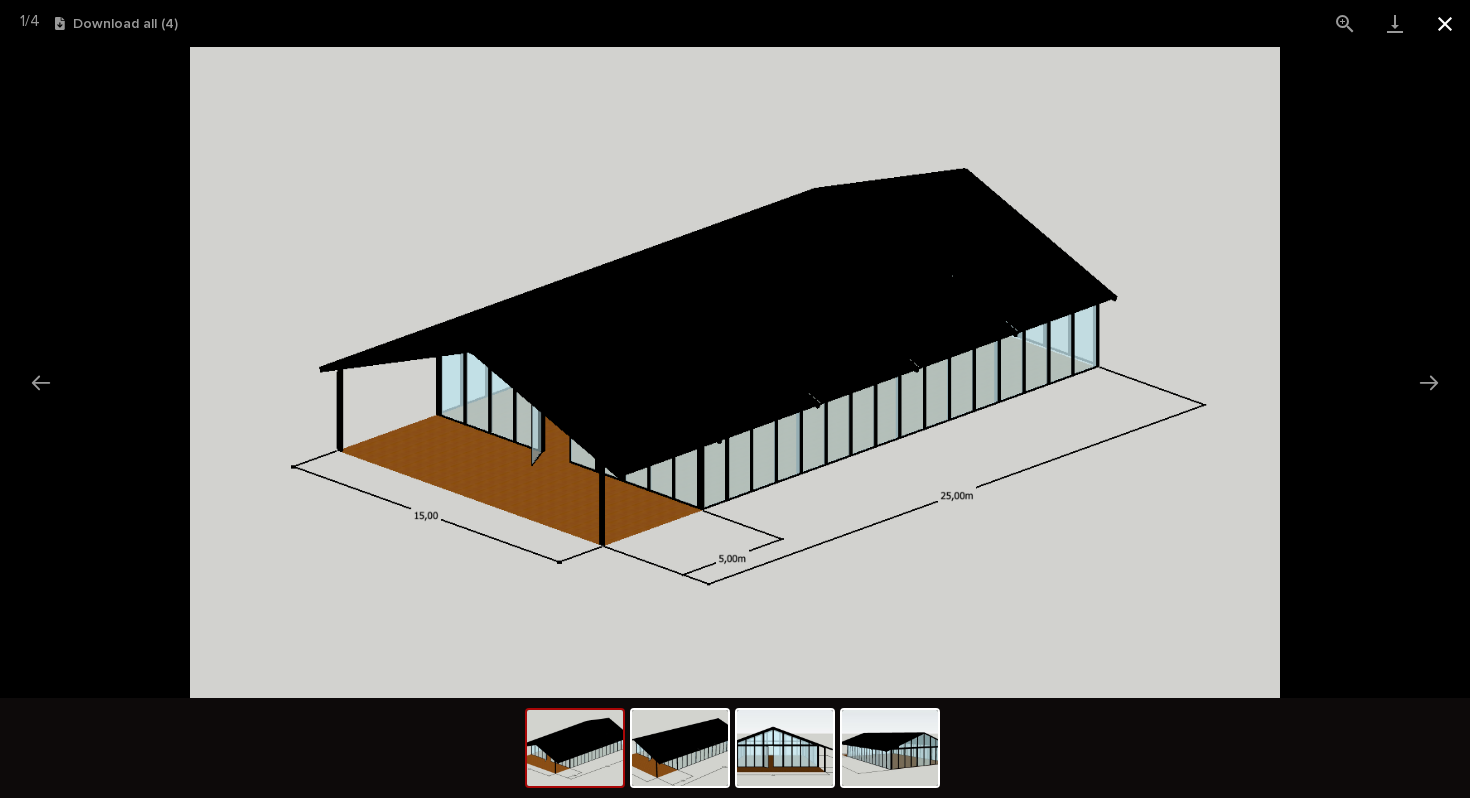 click at bounding box center (1445, 23) 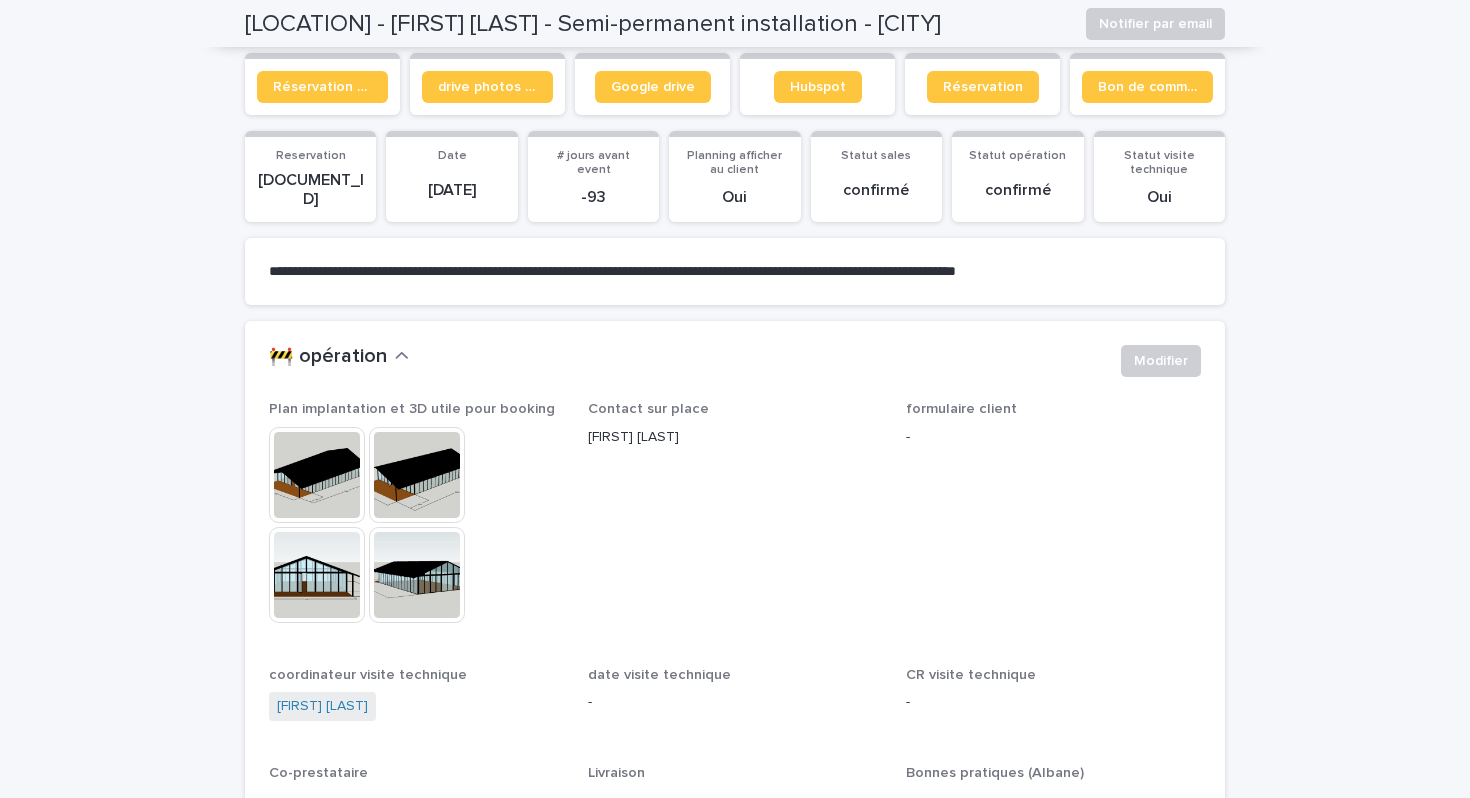 scroll, scrollTop: 0, scrollLeft: 0, axis: both 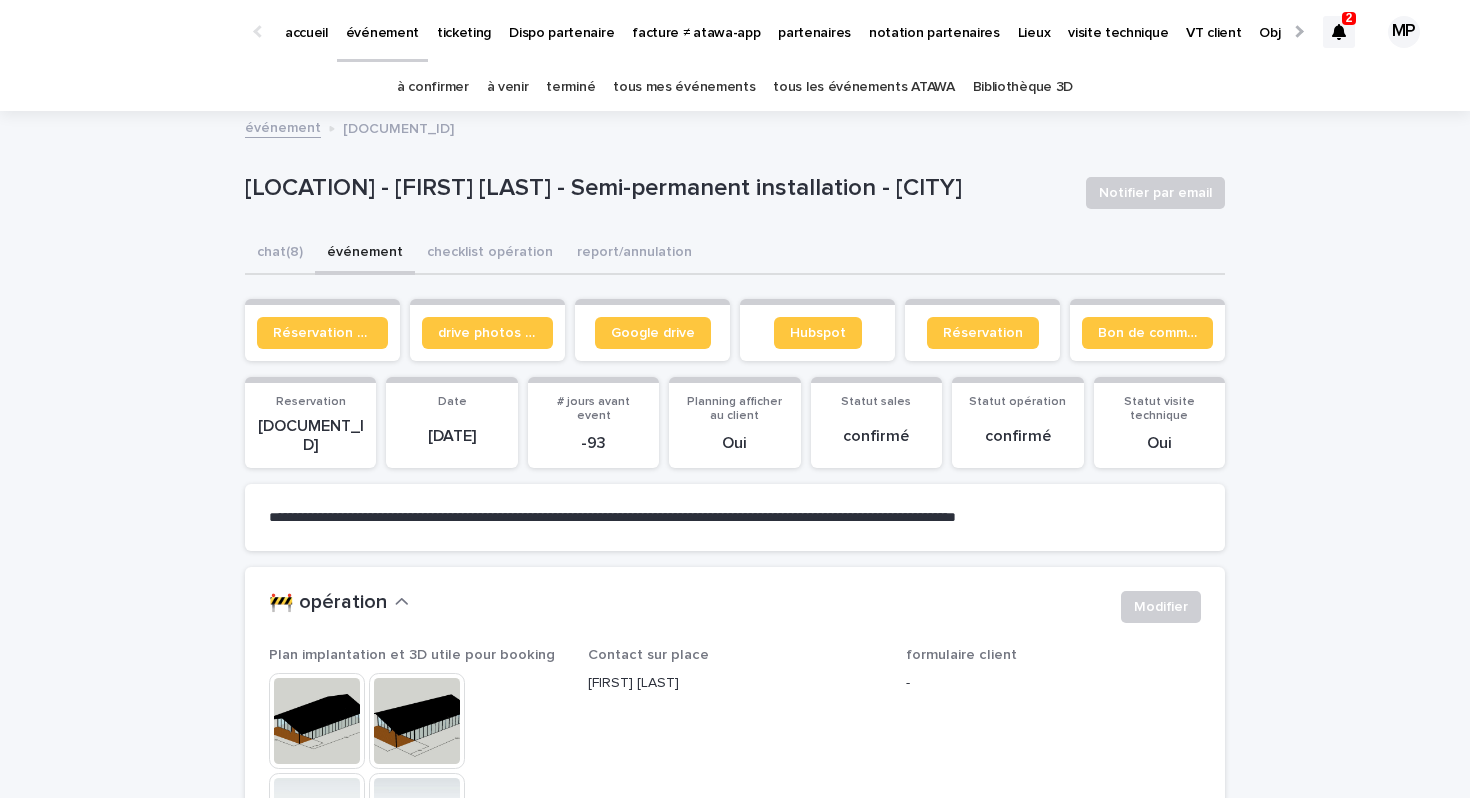 click on "tous les événements ATAWA" at bounding box center [863, 87] 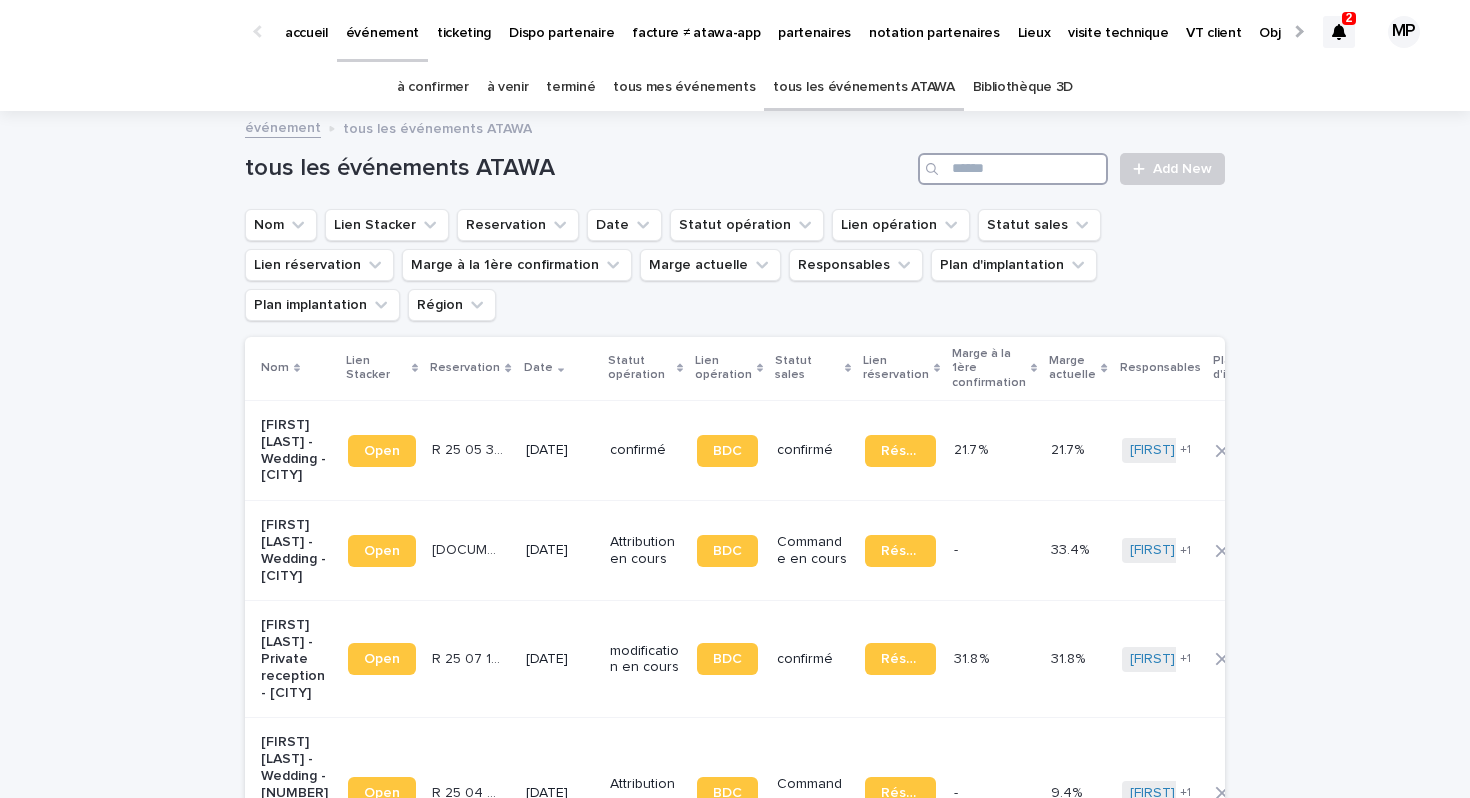 click at bounding box center (1013, 169) 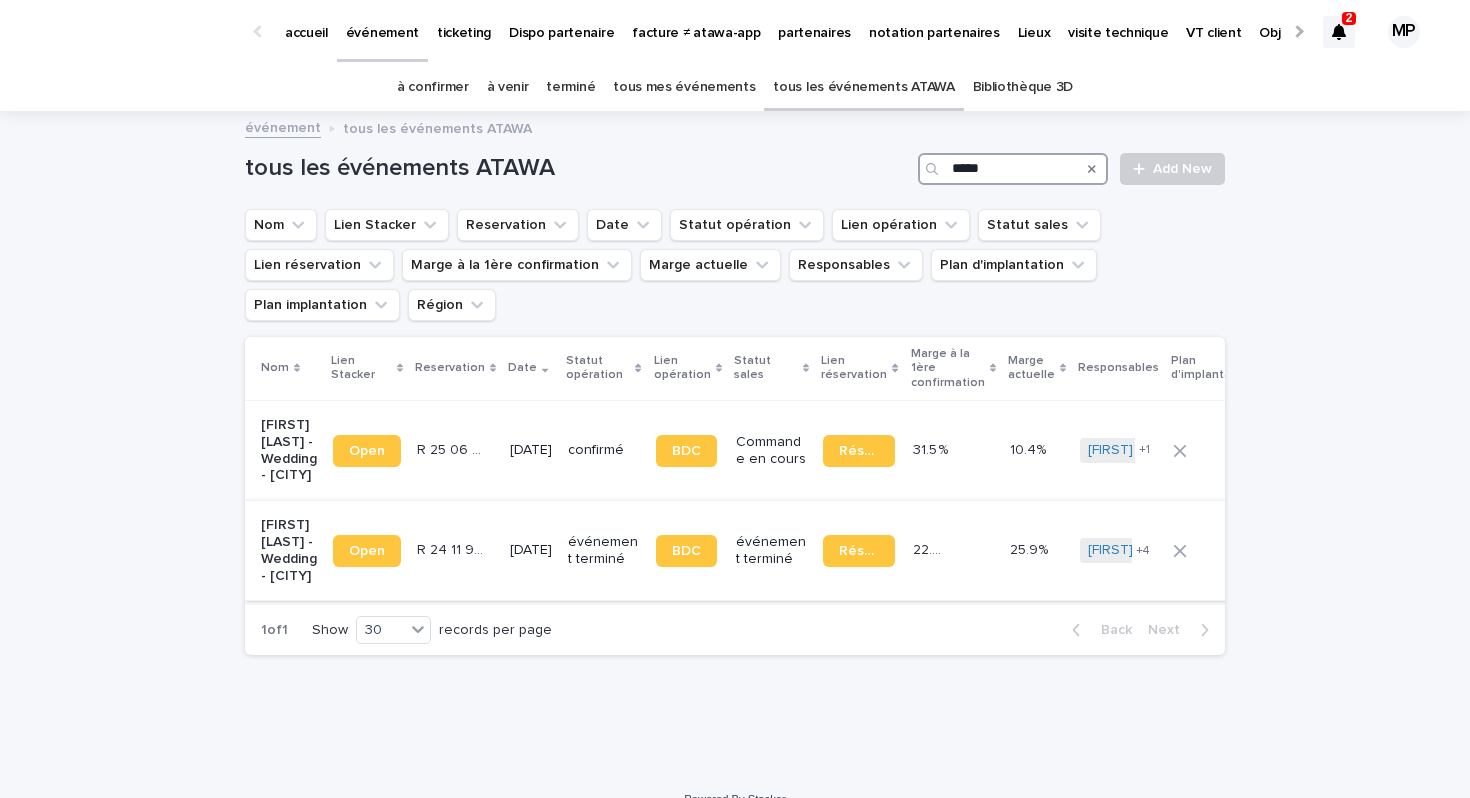 type on "*****" 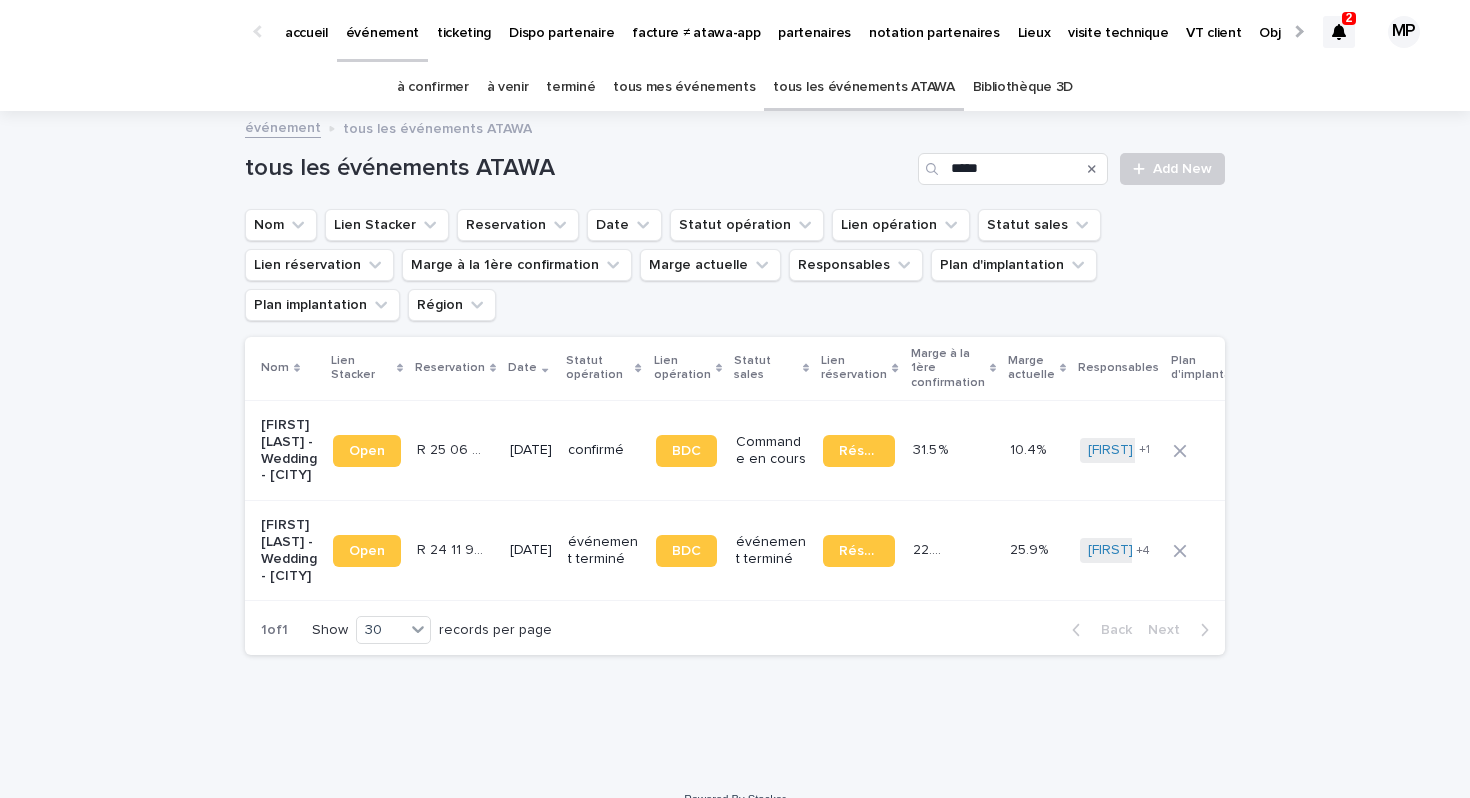 click on "[FIRST] [LAST] - Wedding - [CITY]" at bounding box center (289, 550) 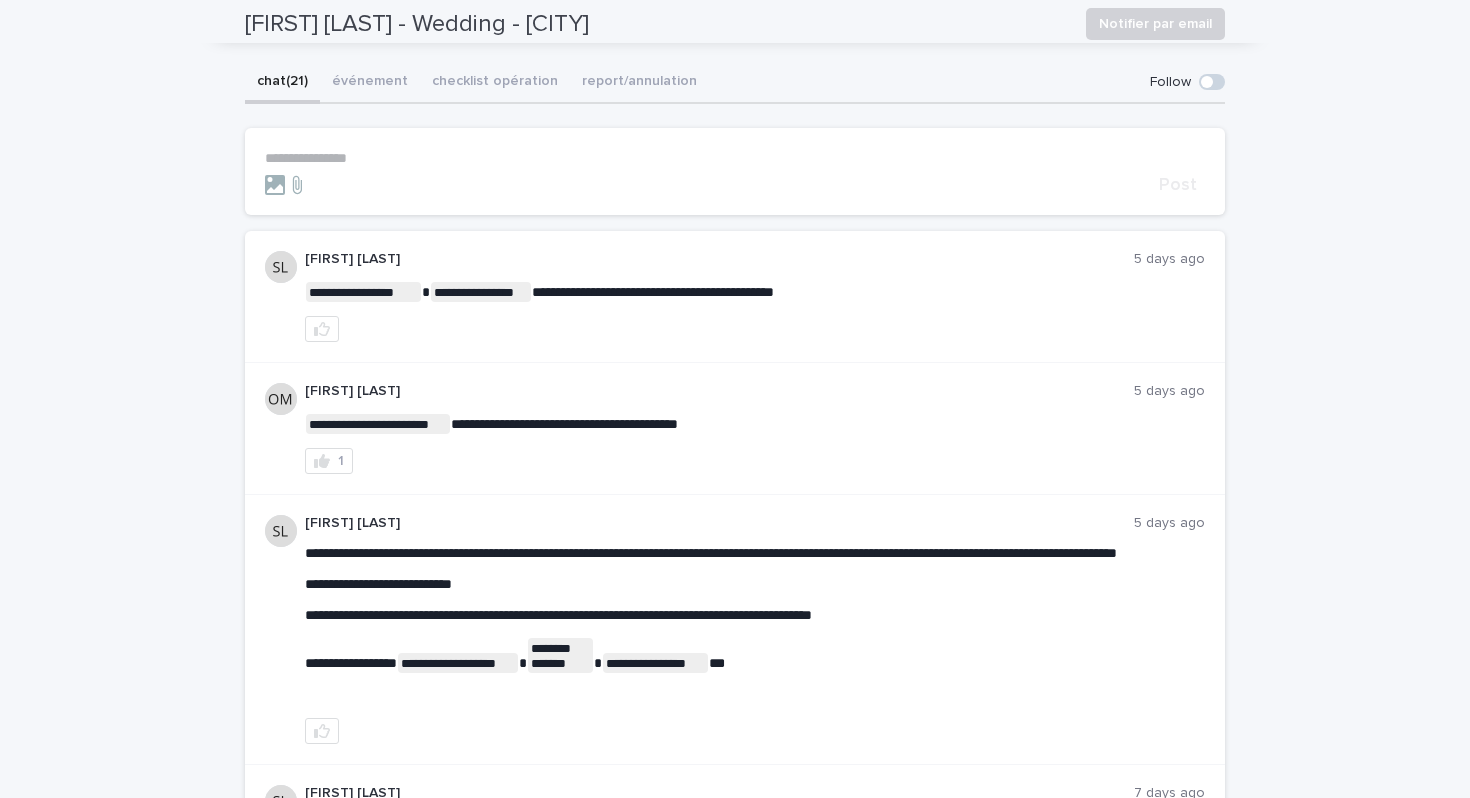 scroll, scrollTop: 168, scrollLeft: 0, axis: vertical 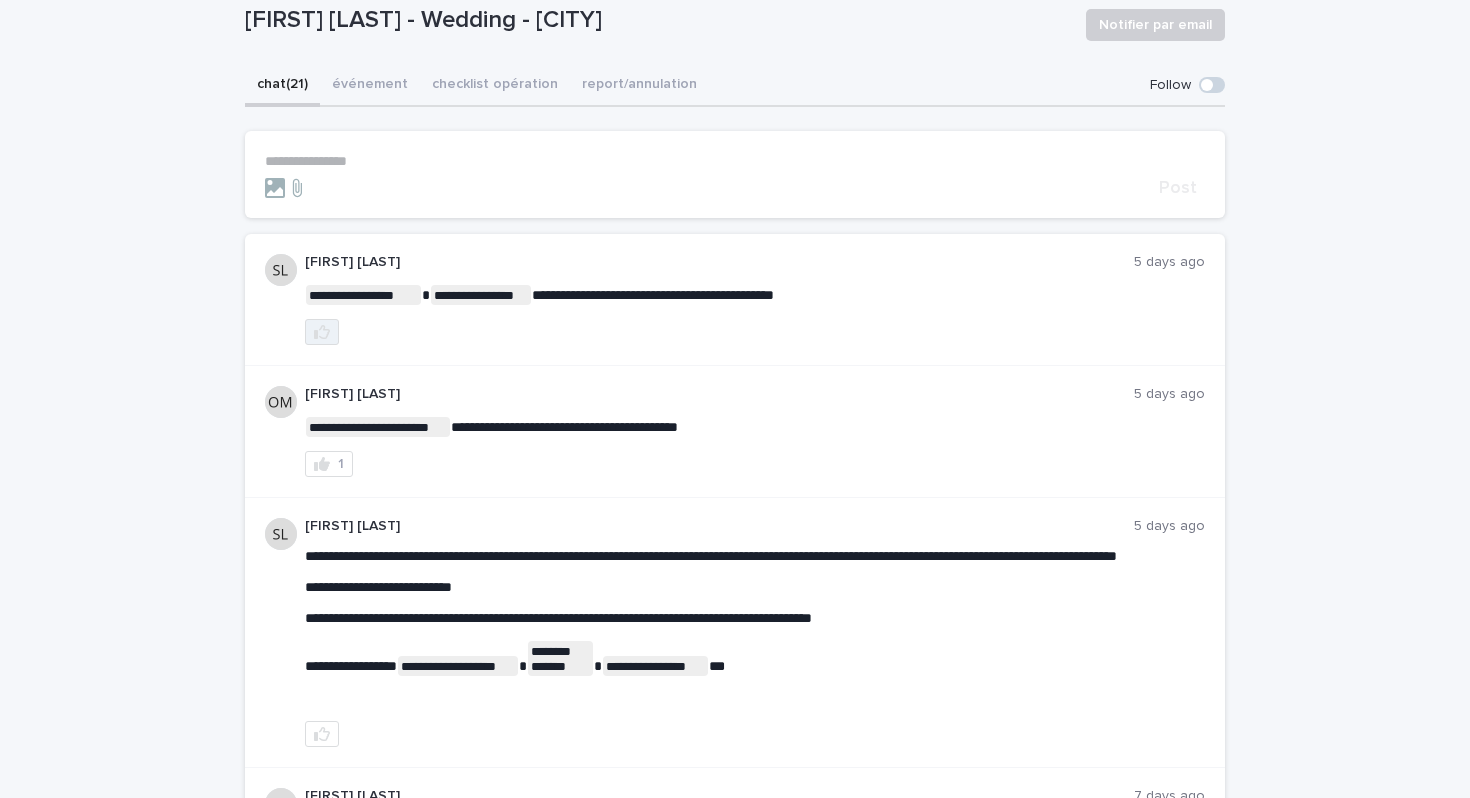 click 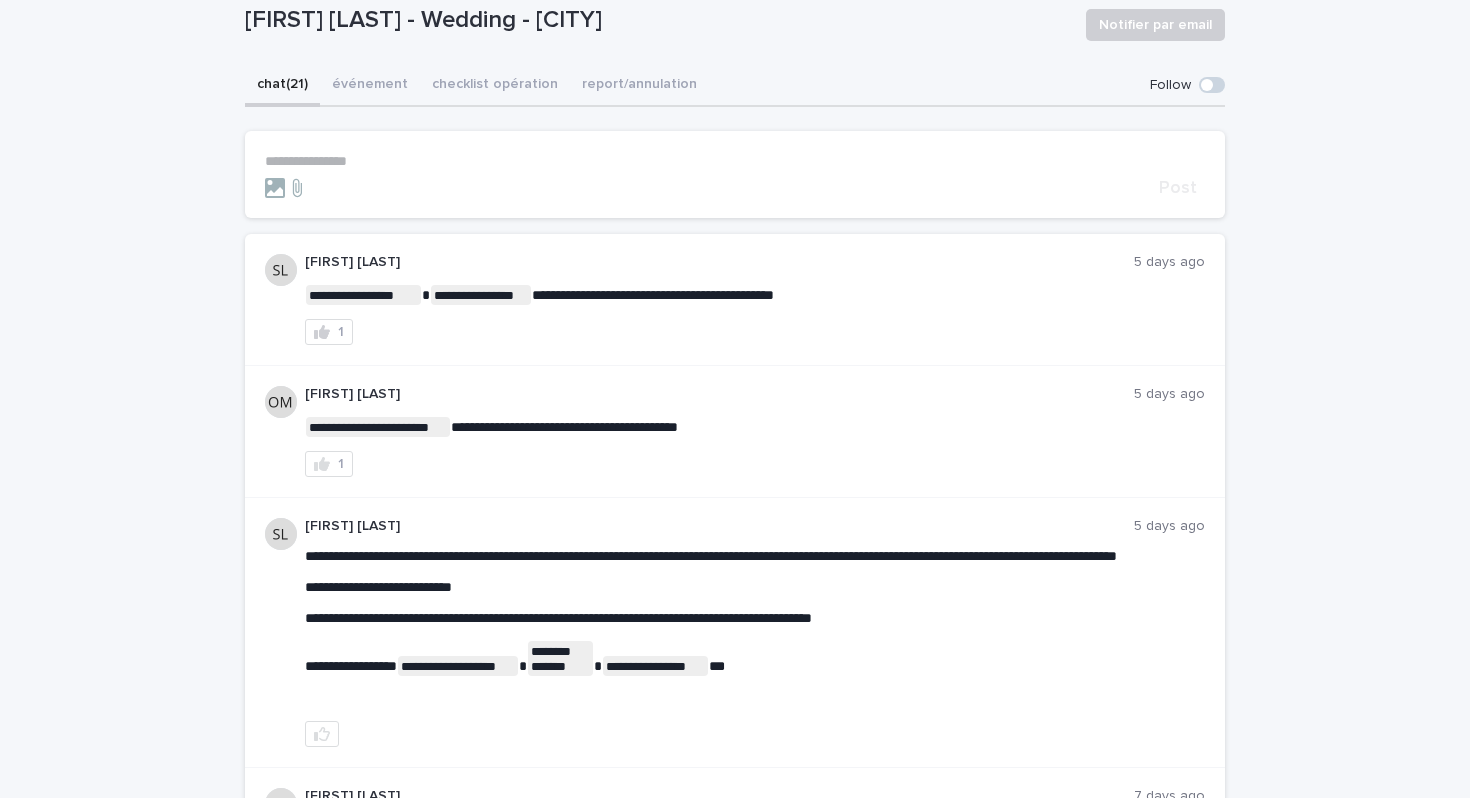 scroll, scrollTop: 0, scrollLeft: 0, axis: both 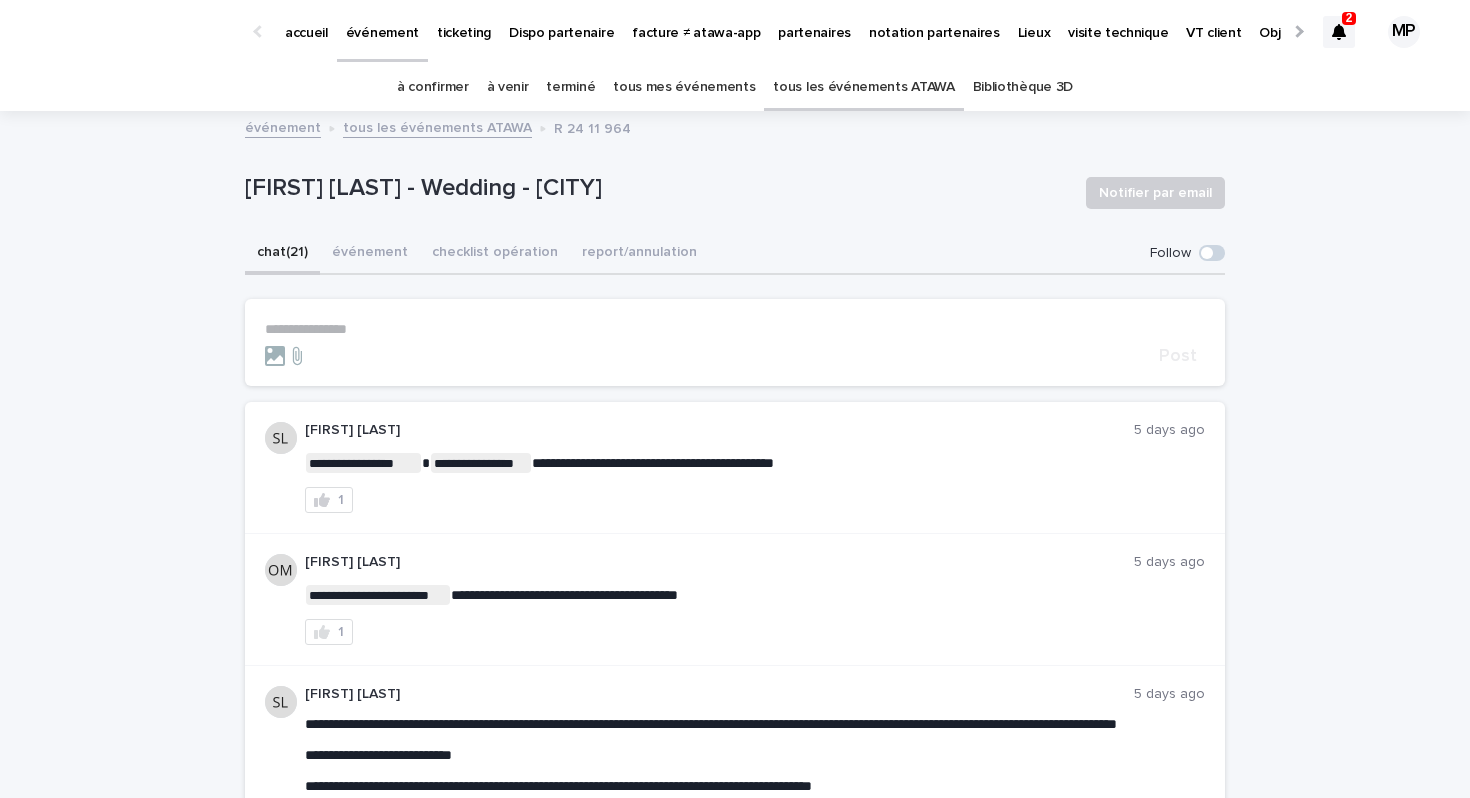 click on "tous les événements ATAWA" at bounding box center [863, 87] 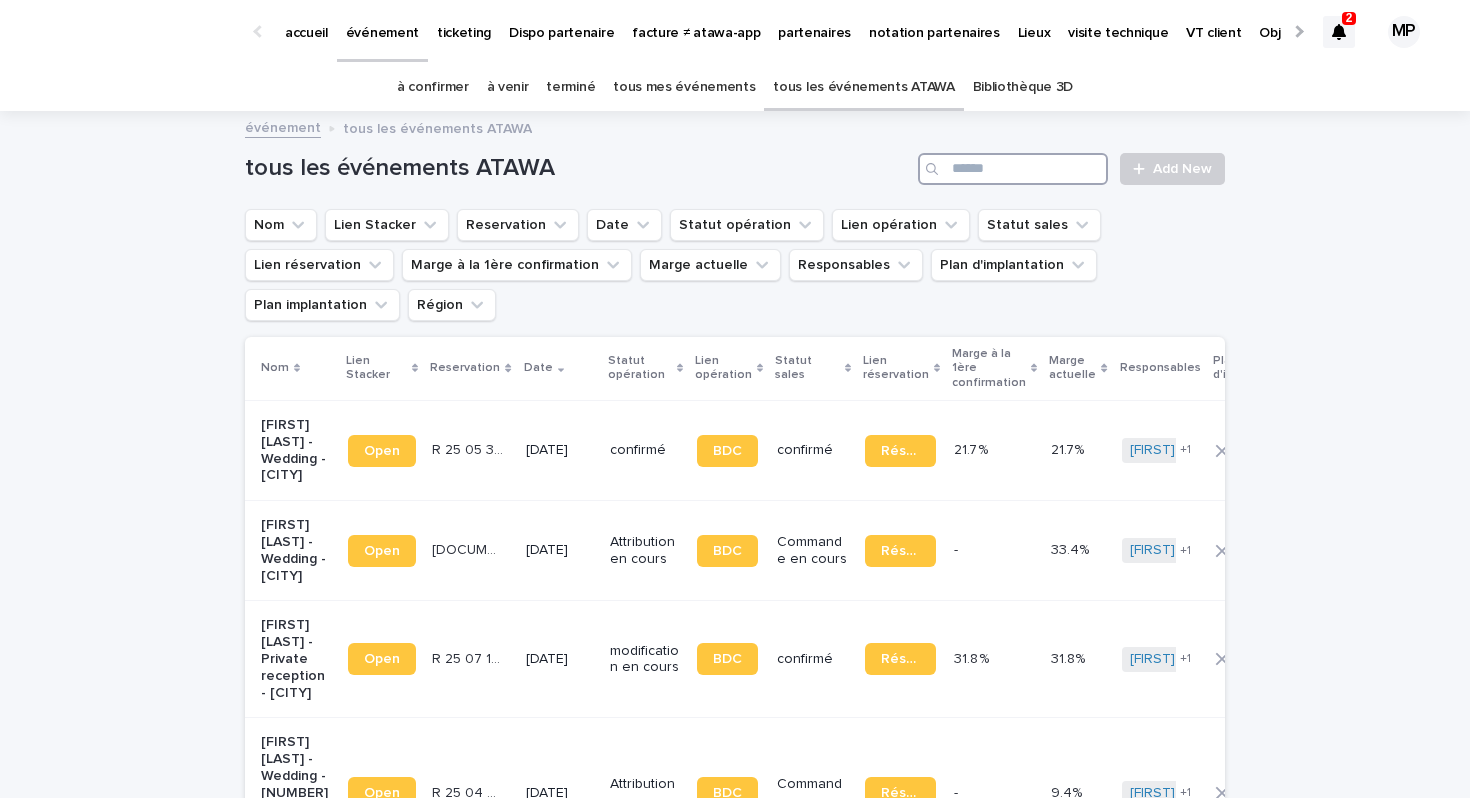 click at bounding box center [1013, 169] 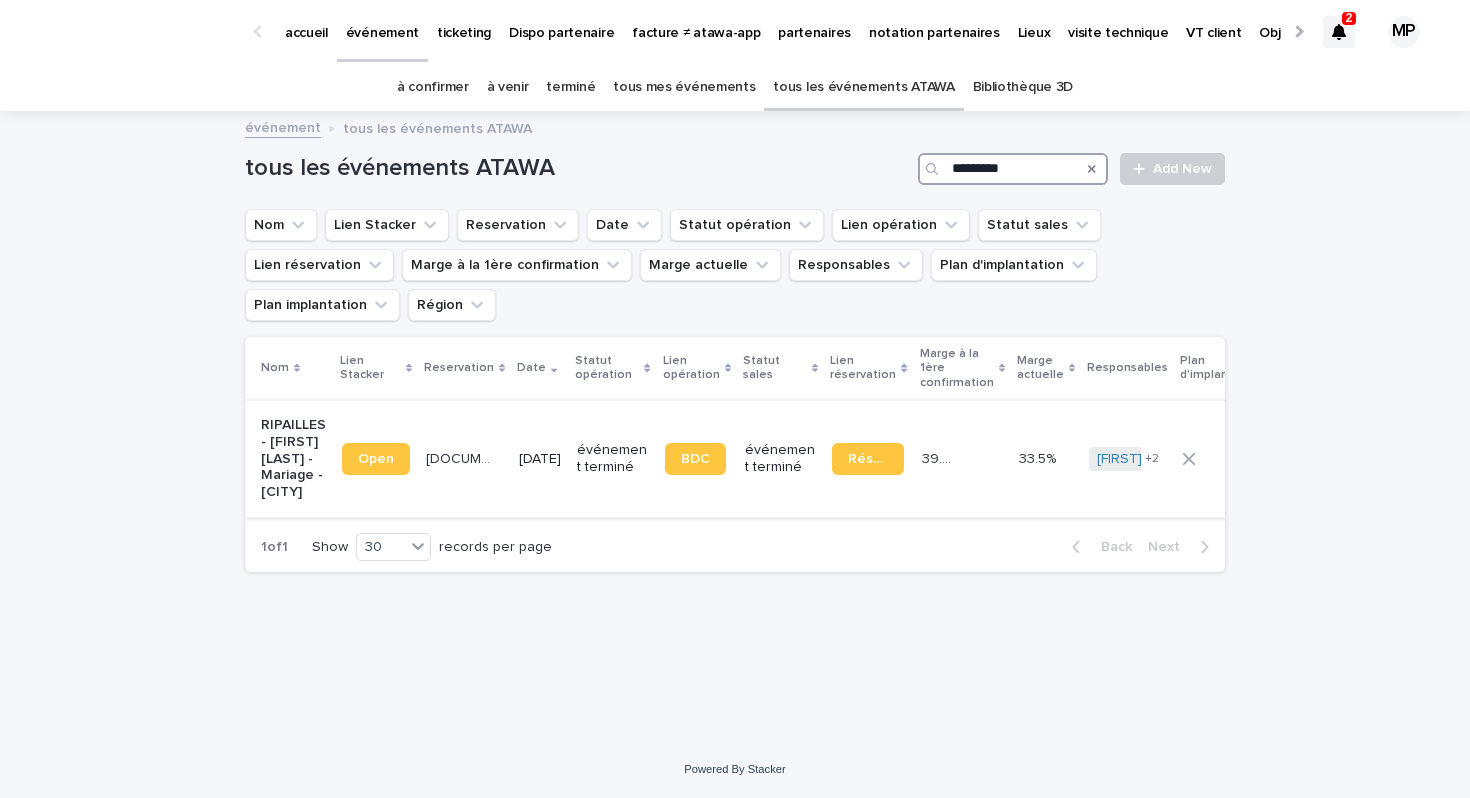 type on "*********" 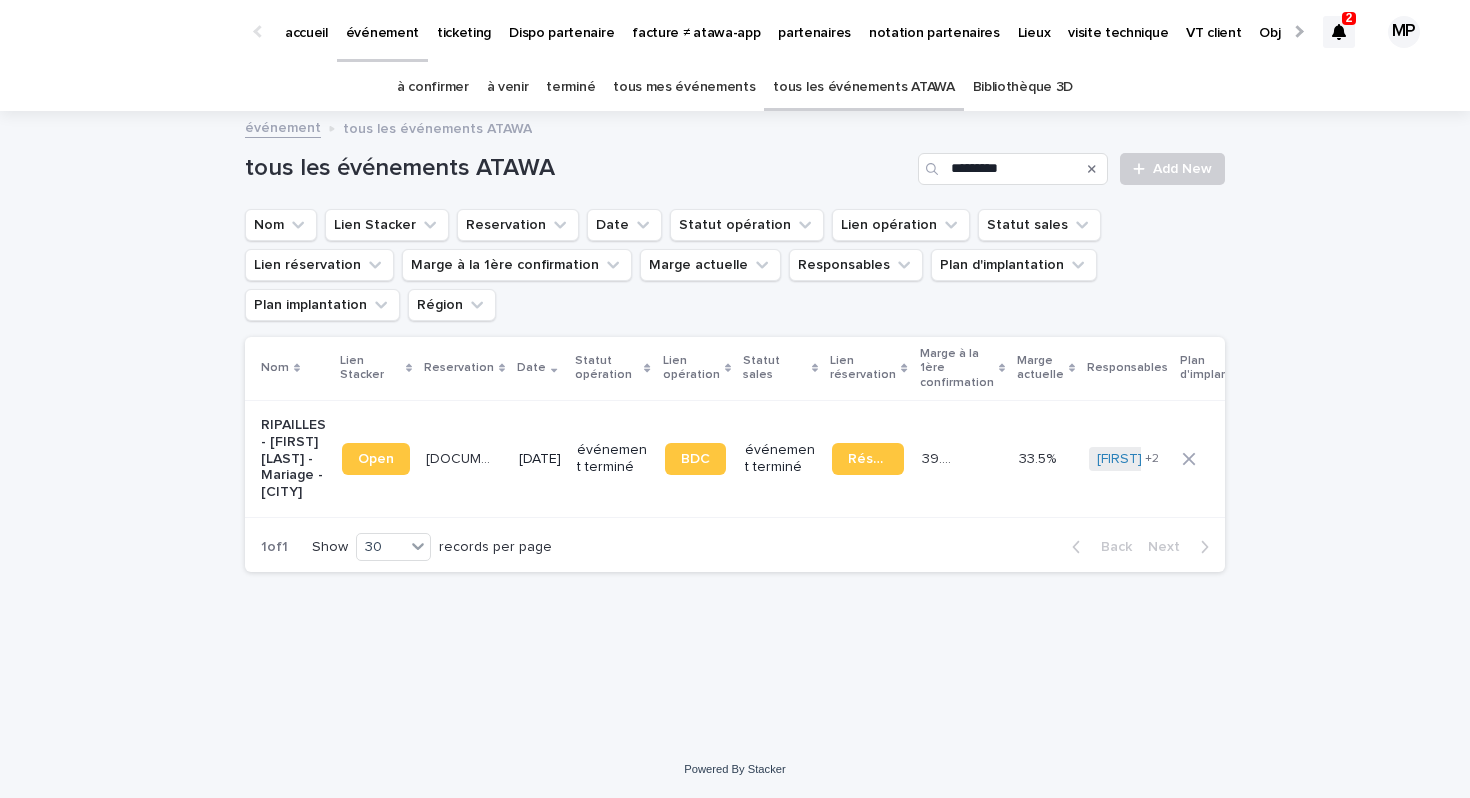 click on "RIPAILLES - [FIRST] [LAST] - Mariage - [CITY]" at bounding box center [293, 459] 